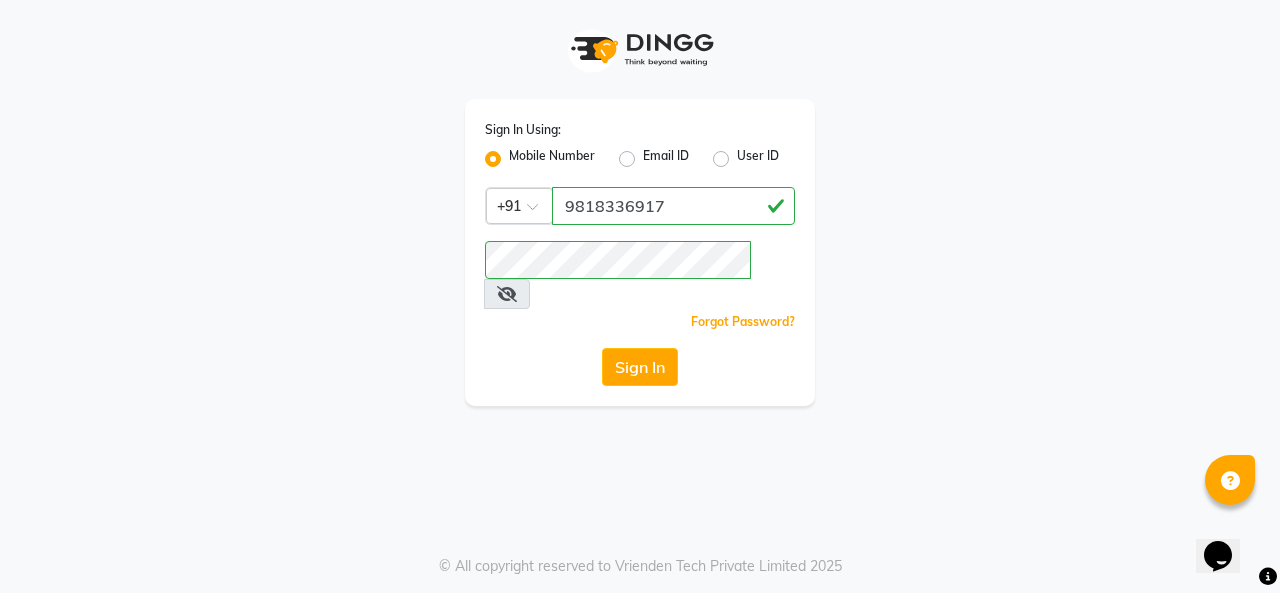 scroll, scrollTop: 0, scrollLeft: 0, axis: both 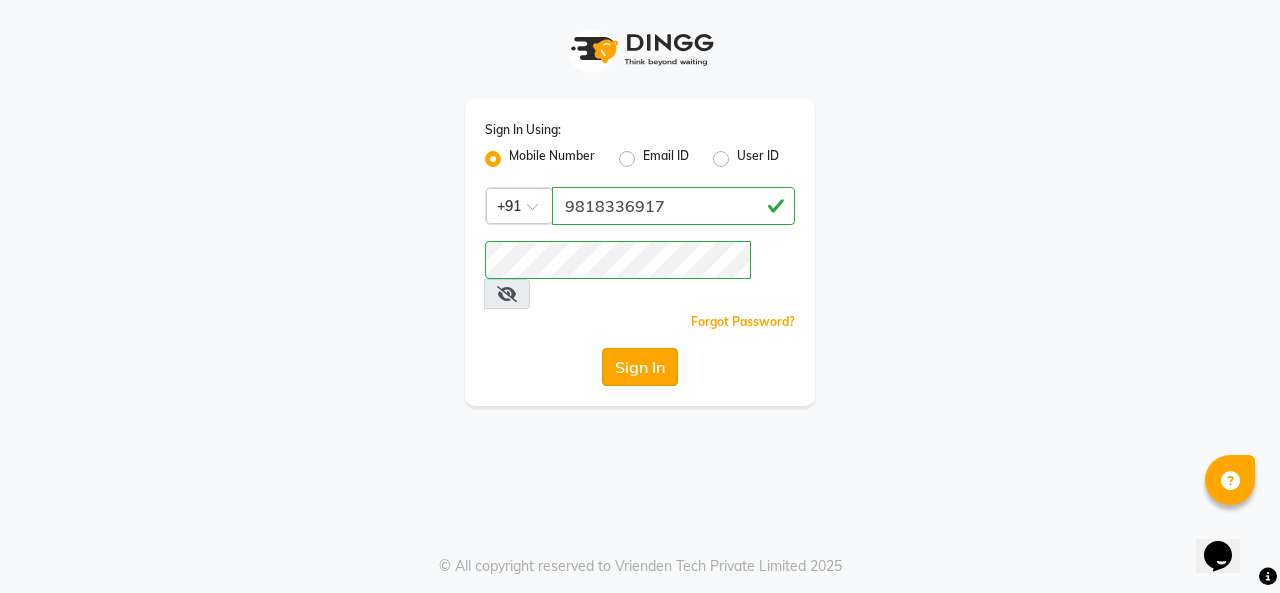 click on "Sign In" 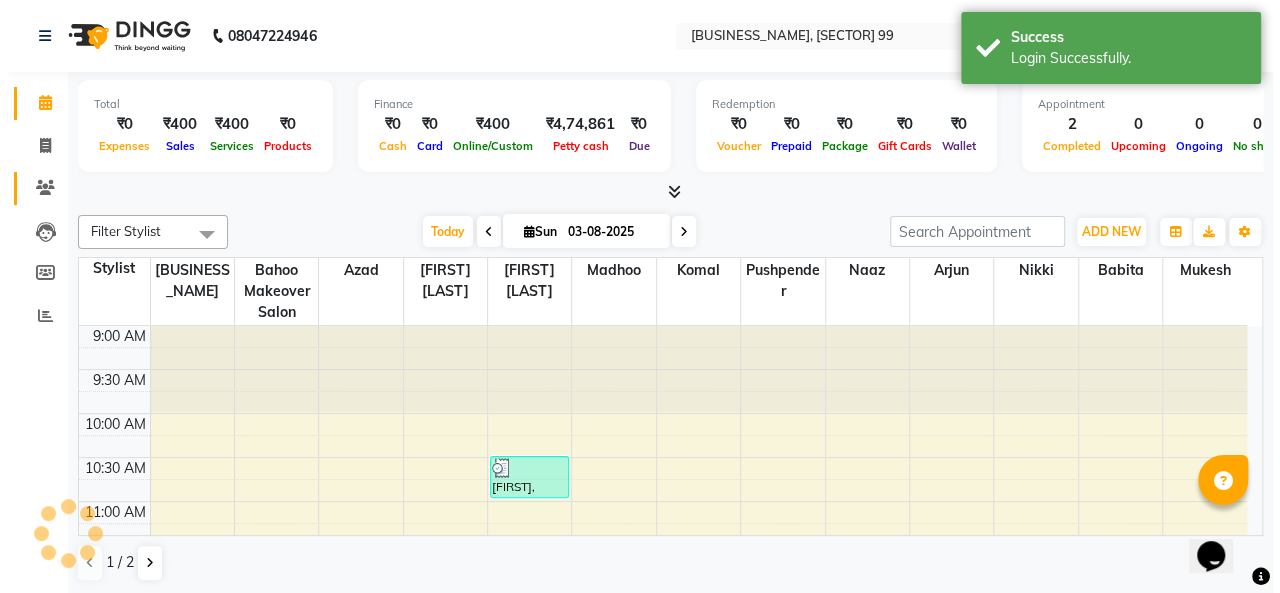 scroll, scrollTop: 0, scrollLeft: 0, axis: both 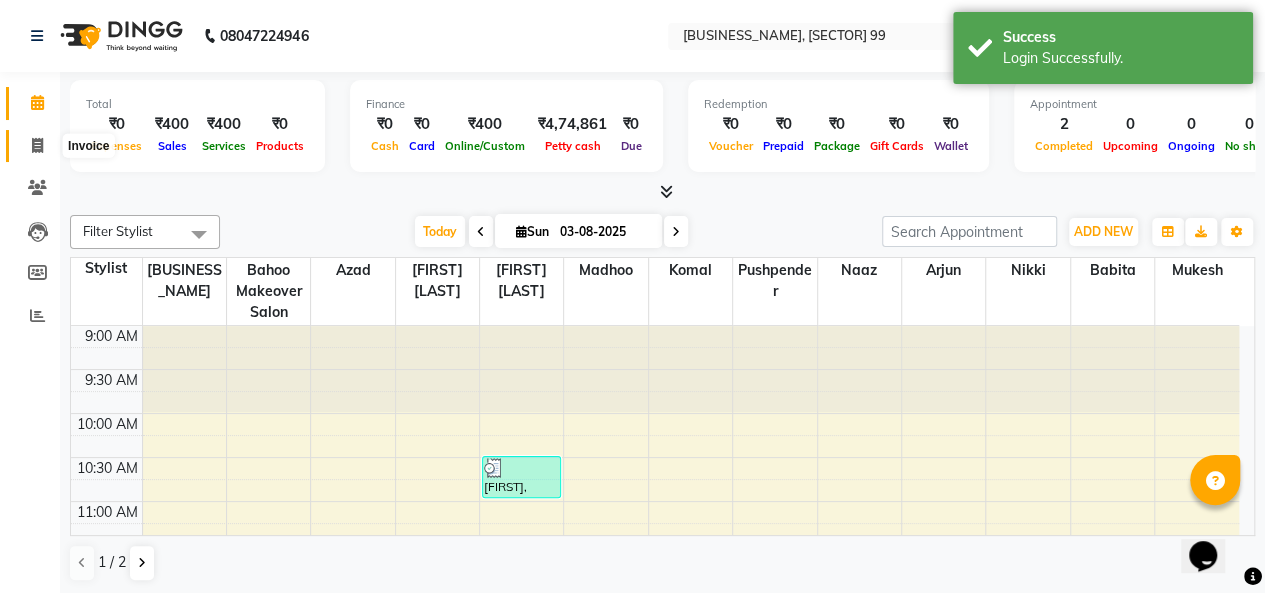click 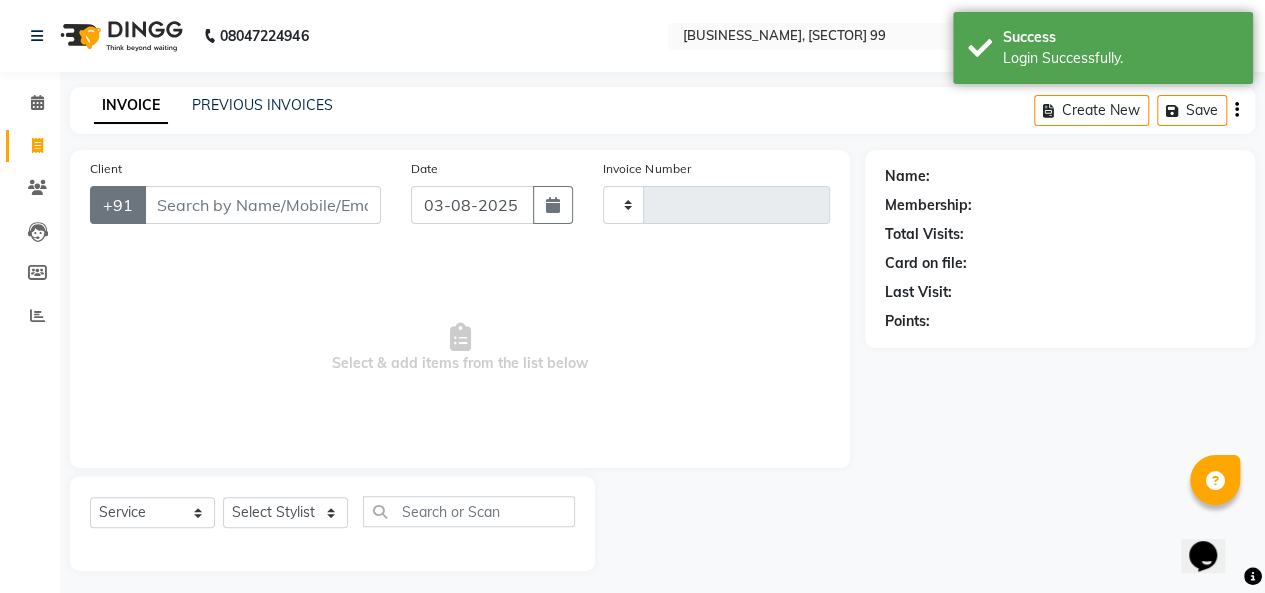 type on "2382" 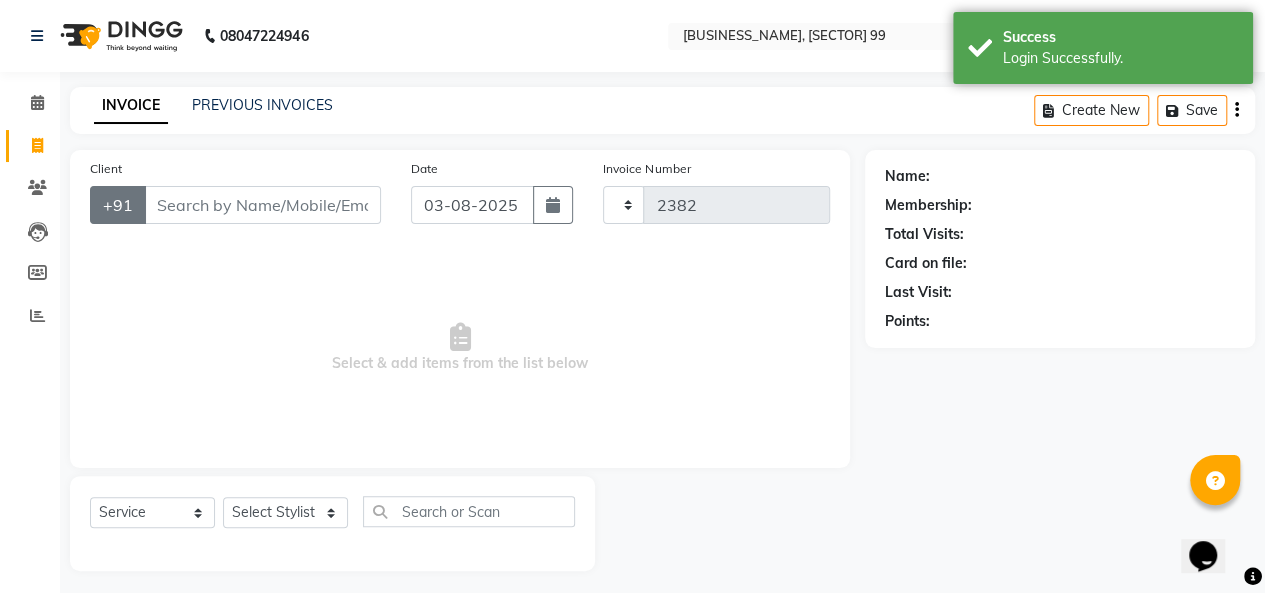 select on "6856" 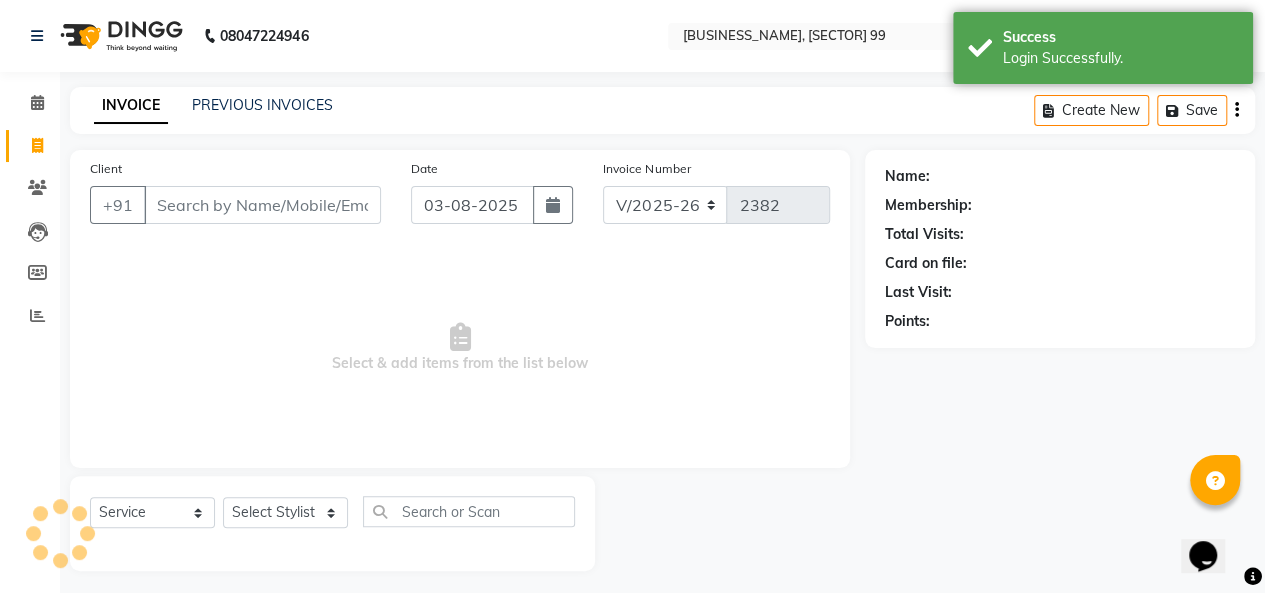 click on "Client" at bounding box center (262, 205) 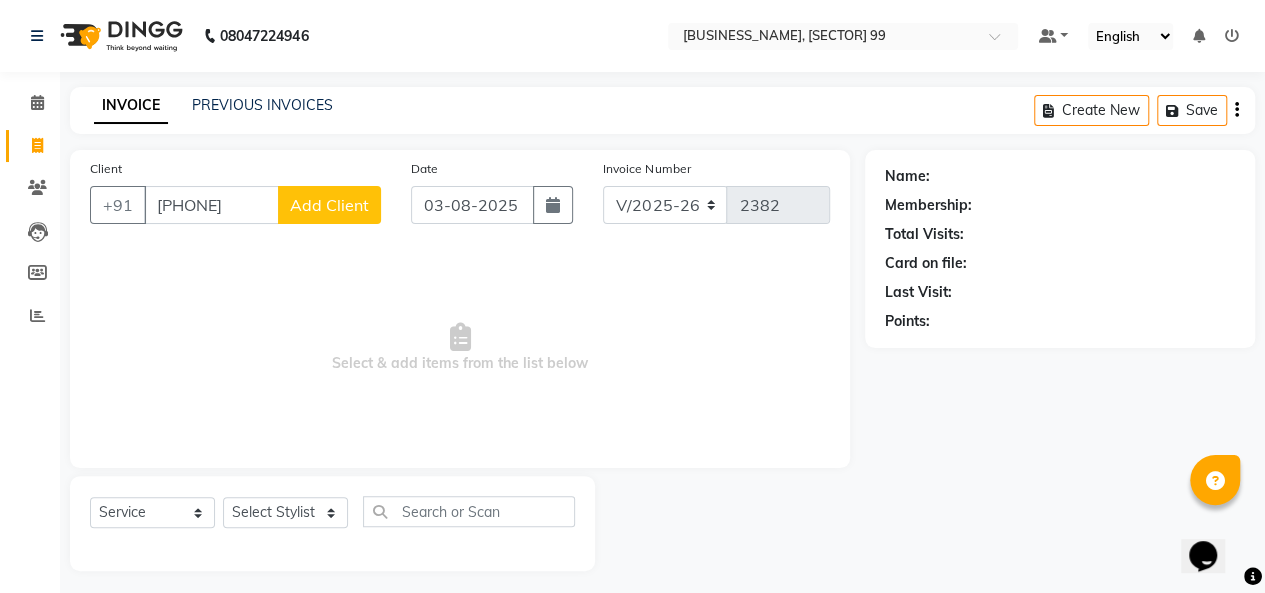 type on "[PHONE]" 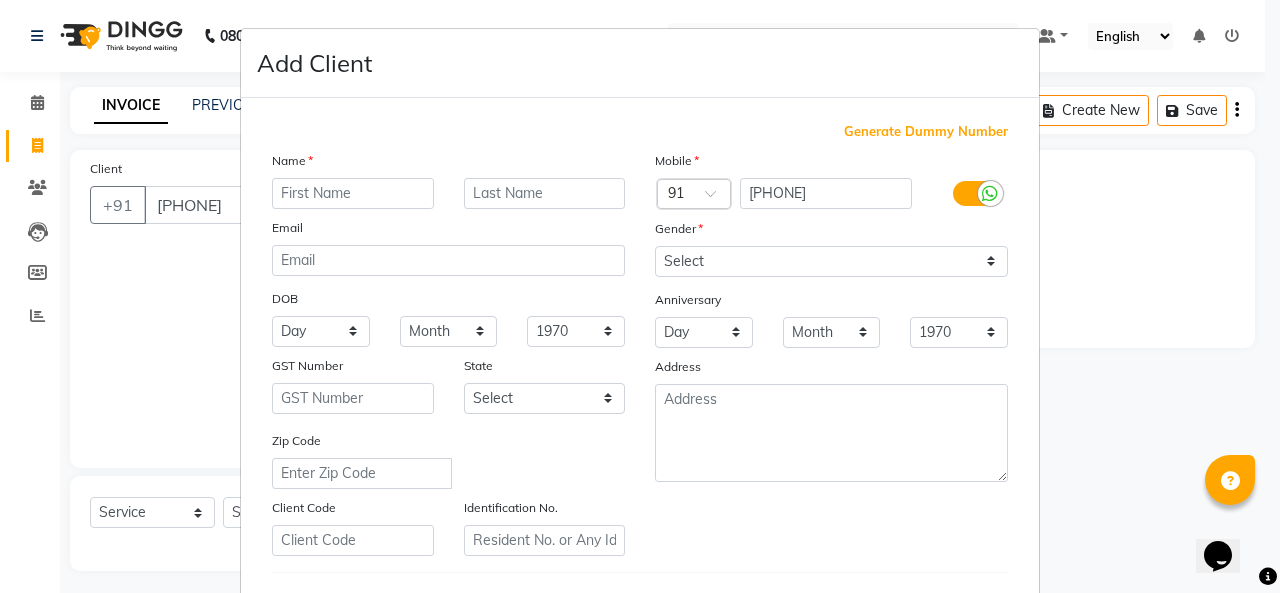 click at bounding box center (353, 193) 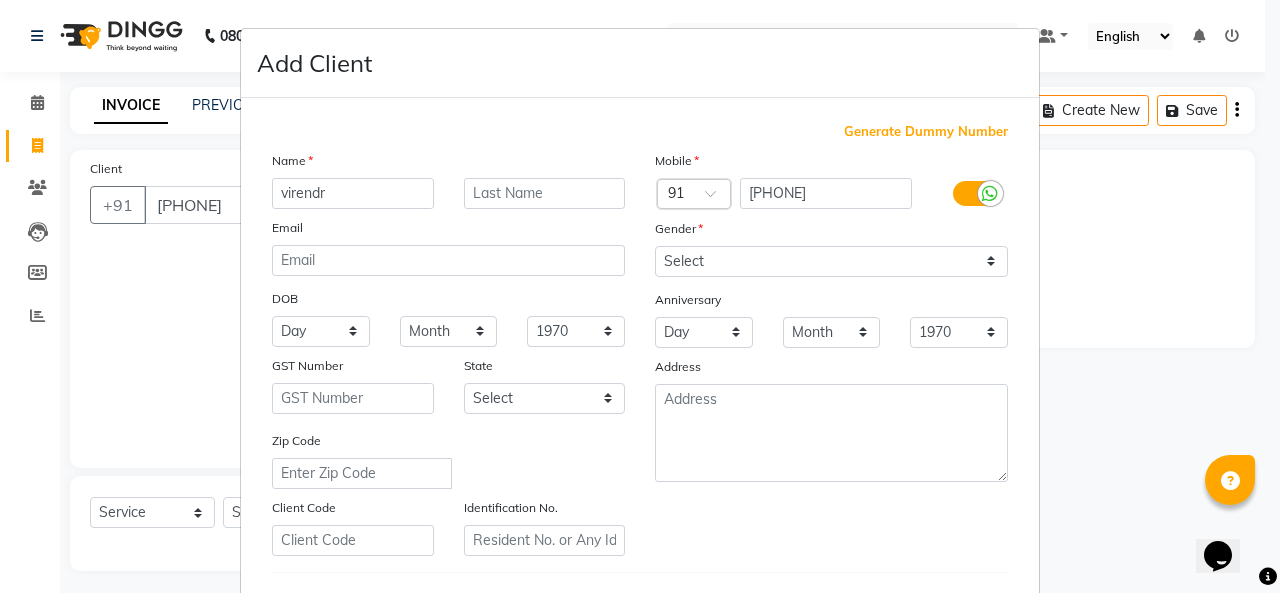 scroll, scrollTop: 326, scrollLeft: 0, axis: vertical 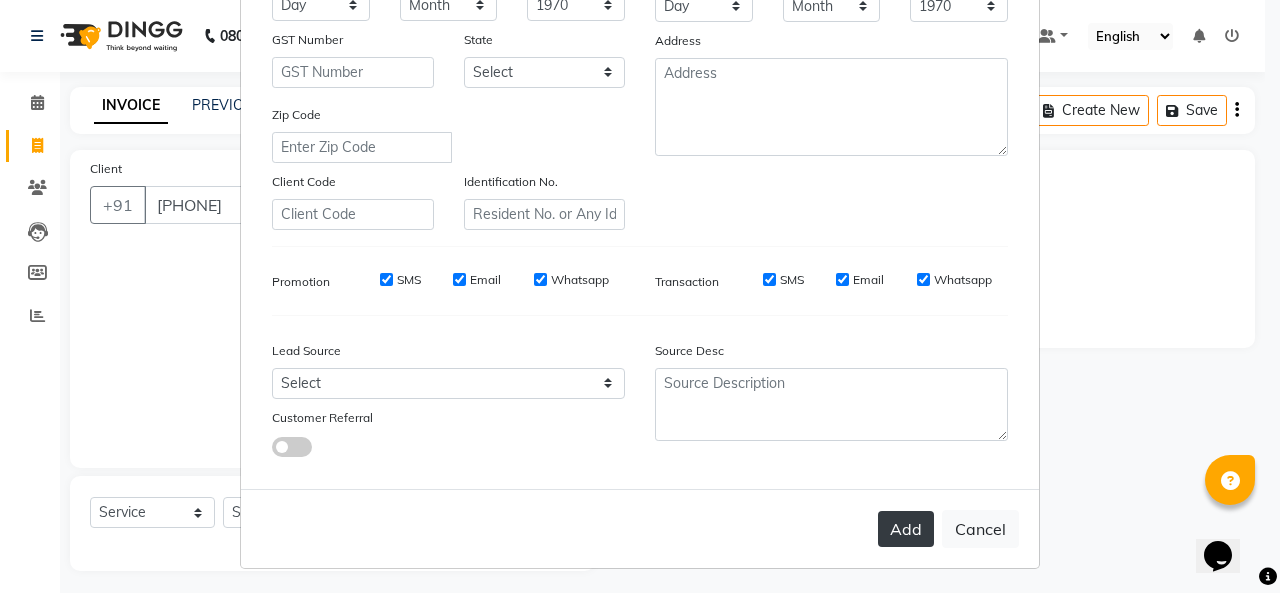 type on "virendr" 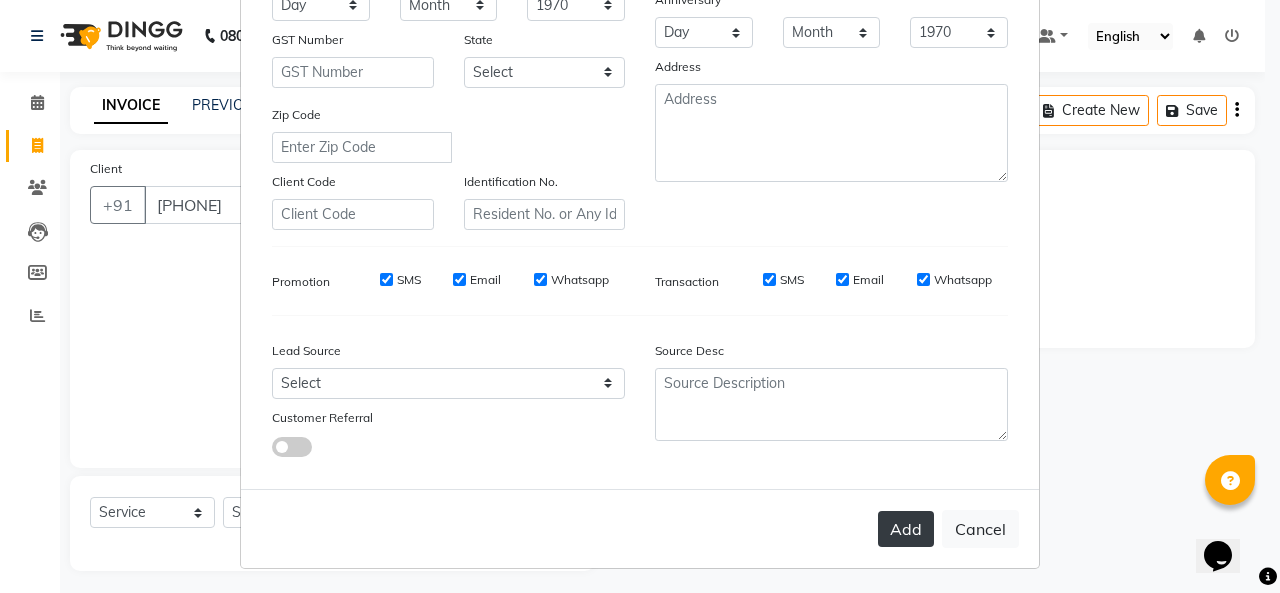 click on "Add" at bounding box center (906, 529) 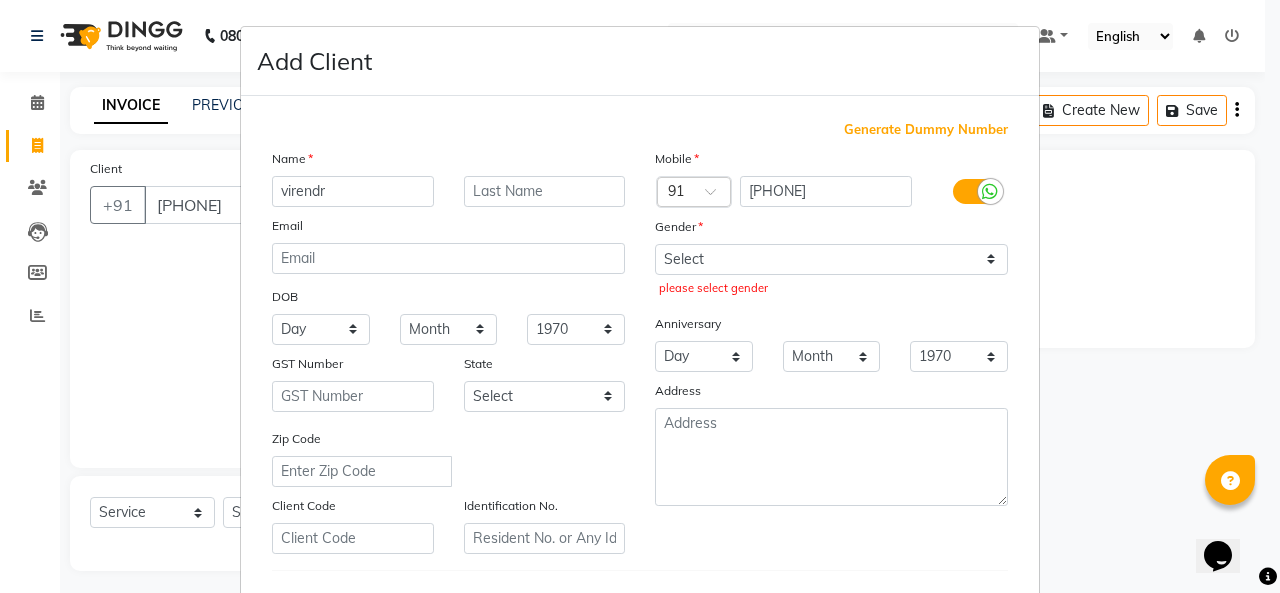 scroll, scrollTop: 0, scrollLeft: 0, axis: both 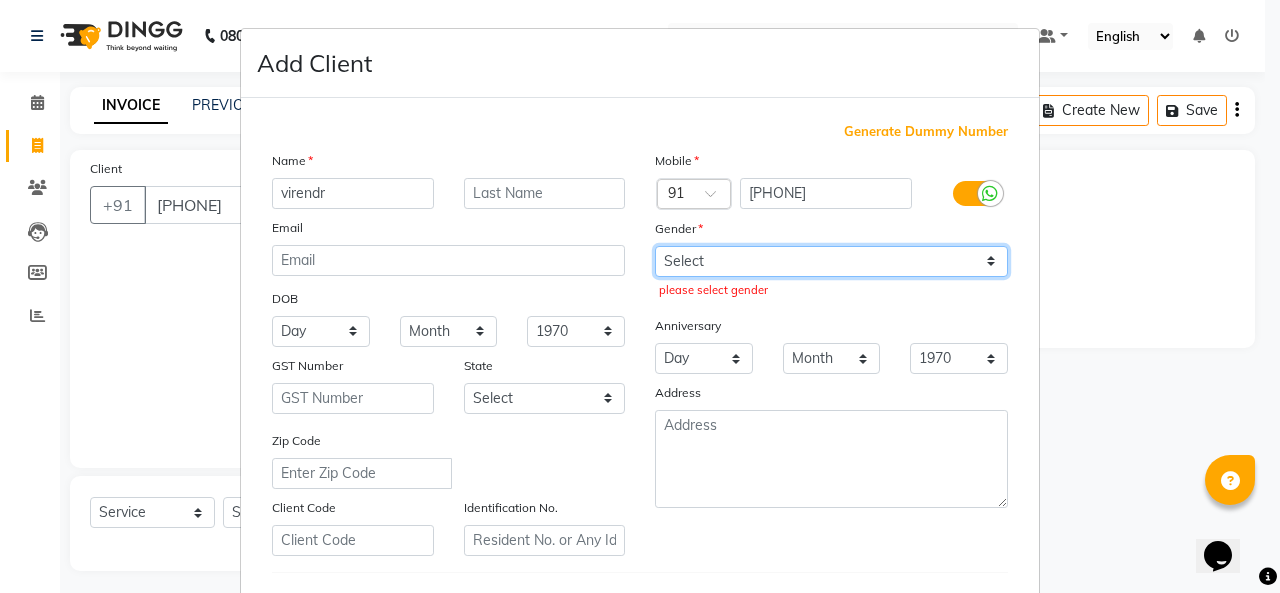 click on "Select Male Female Other Prefer Not To Say" at bounding box center (831, 261) 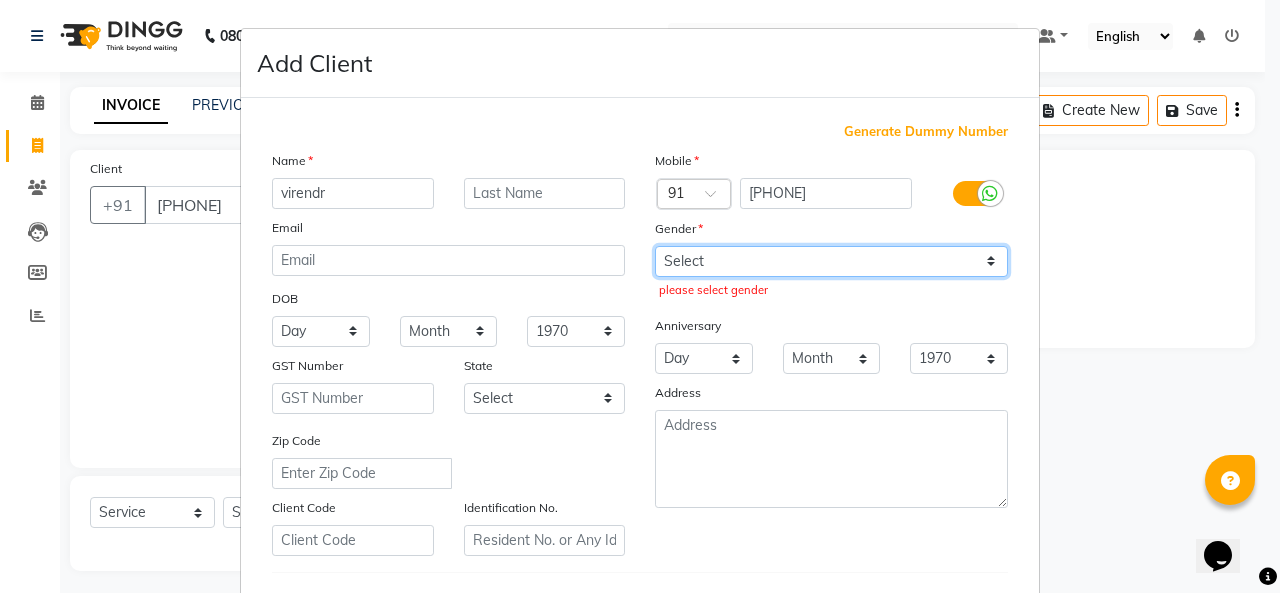 select on "male" 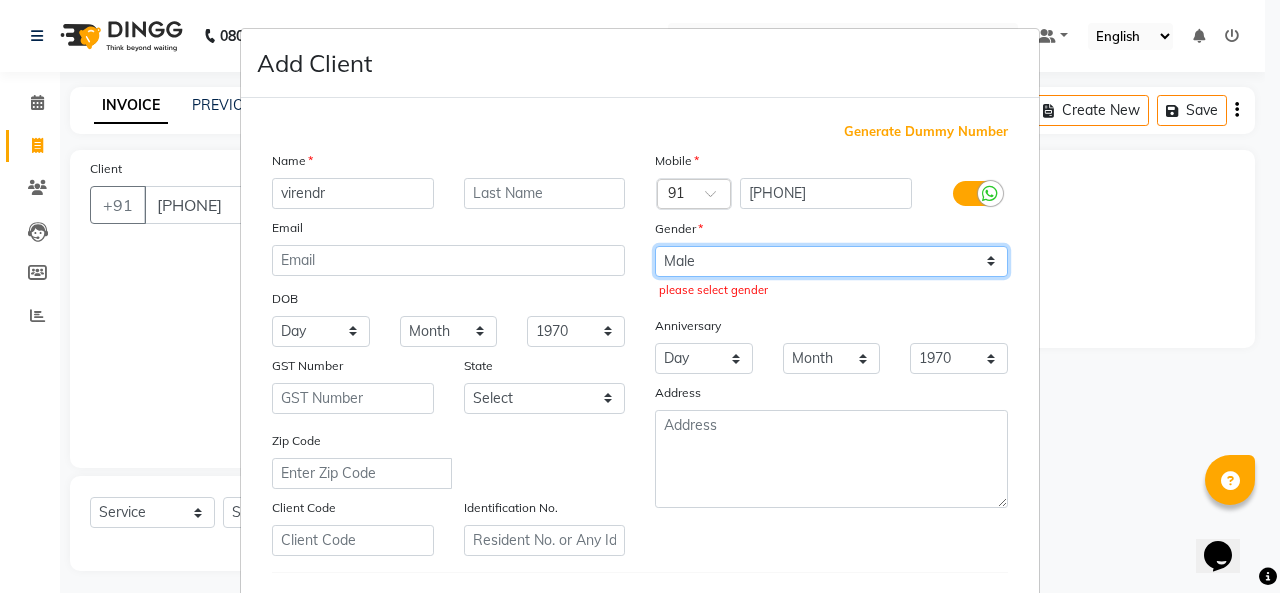 click on "Select Male Female Other Prefer Not To Say" at bounding box center [831, 261] 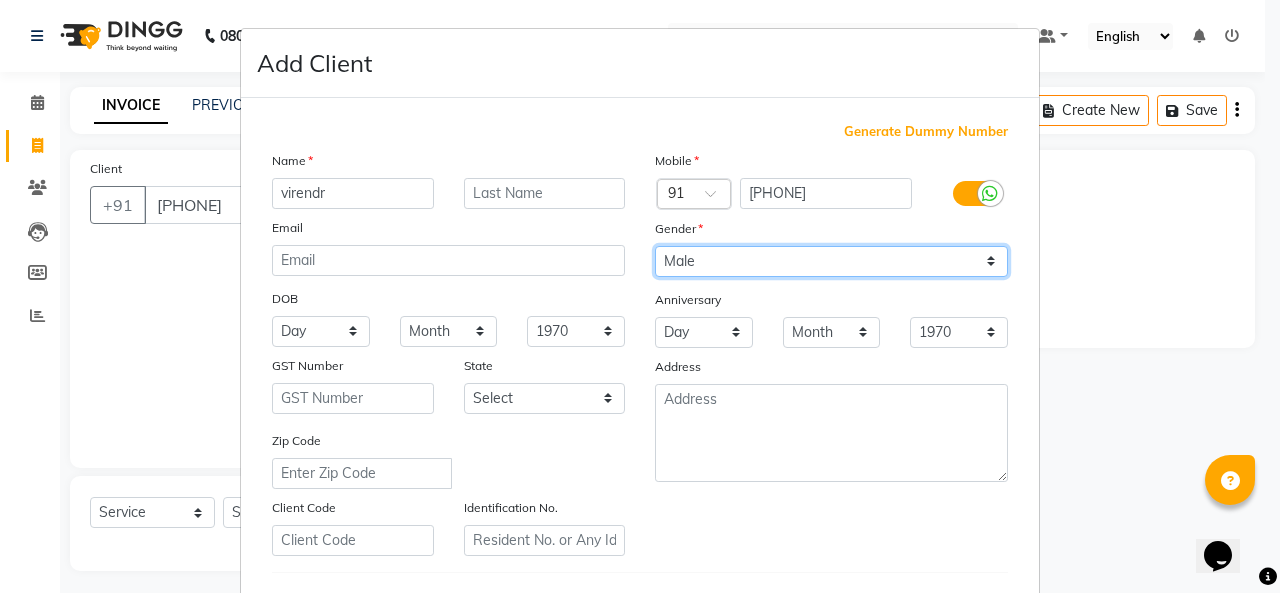 scroll, scrollTop: 326, scrollLeft: 0, axis: vertical 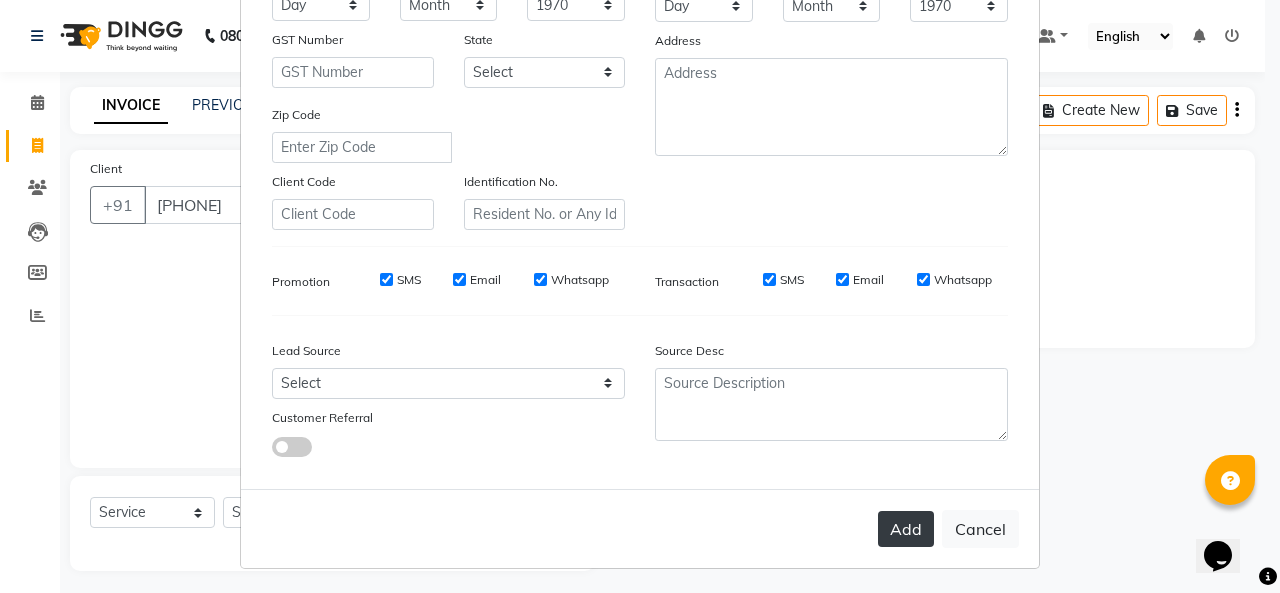 click on "Add" at bounding box center (906, 529) 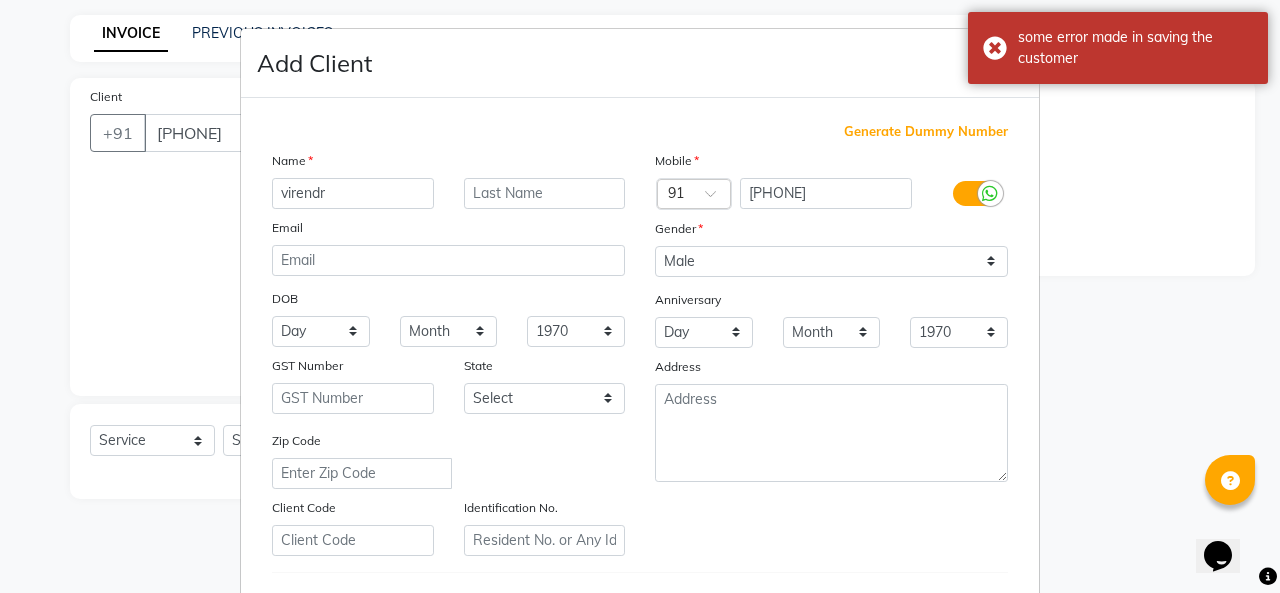 scroll, scrollTop: 326, scrollLeft: 0, axis: vertical 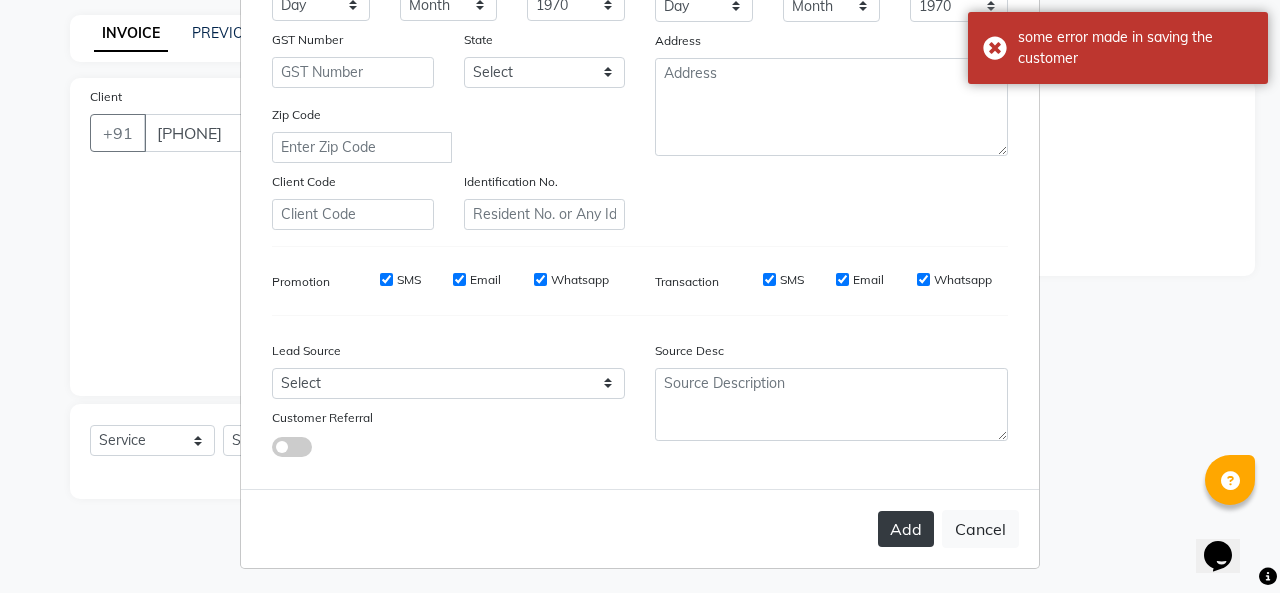 click on "Add" at bounding box center [906, 529] 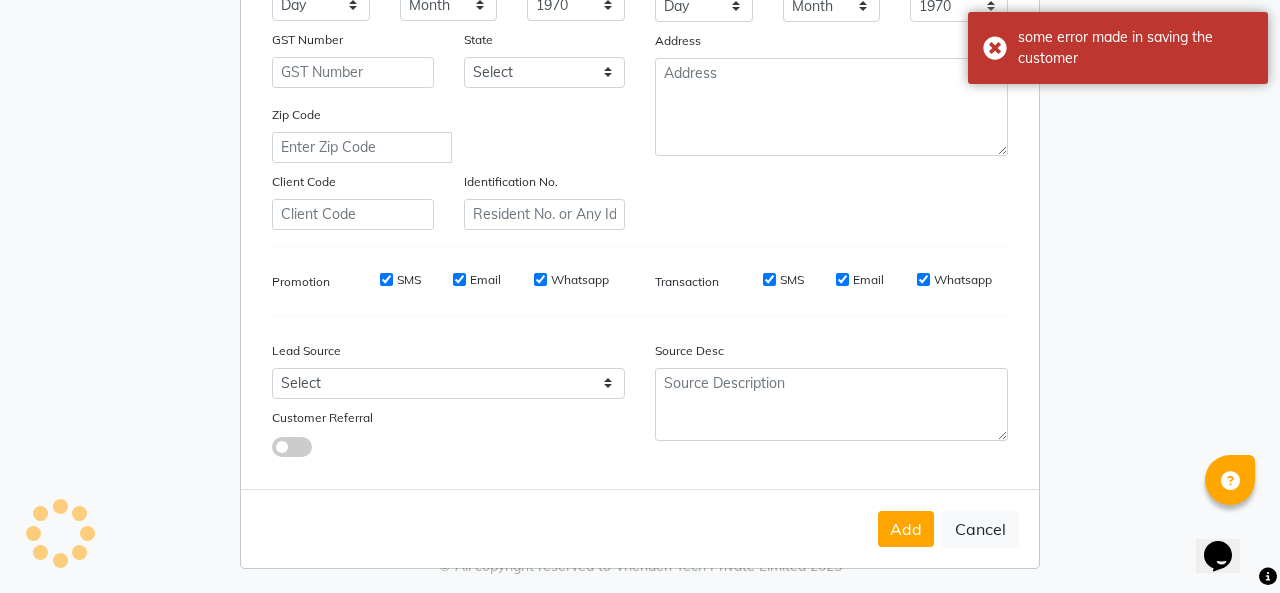 type on "9818336917" 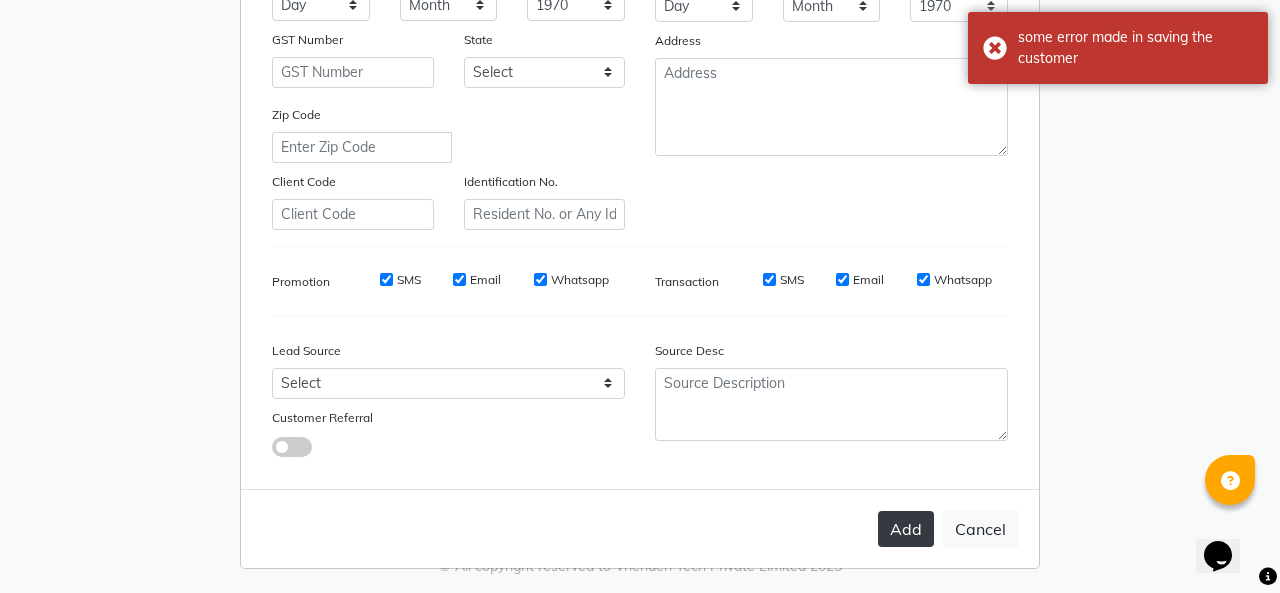 click on "Add" at bounding box center (906, 529) 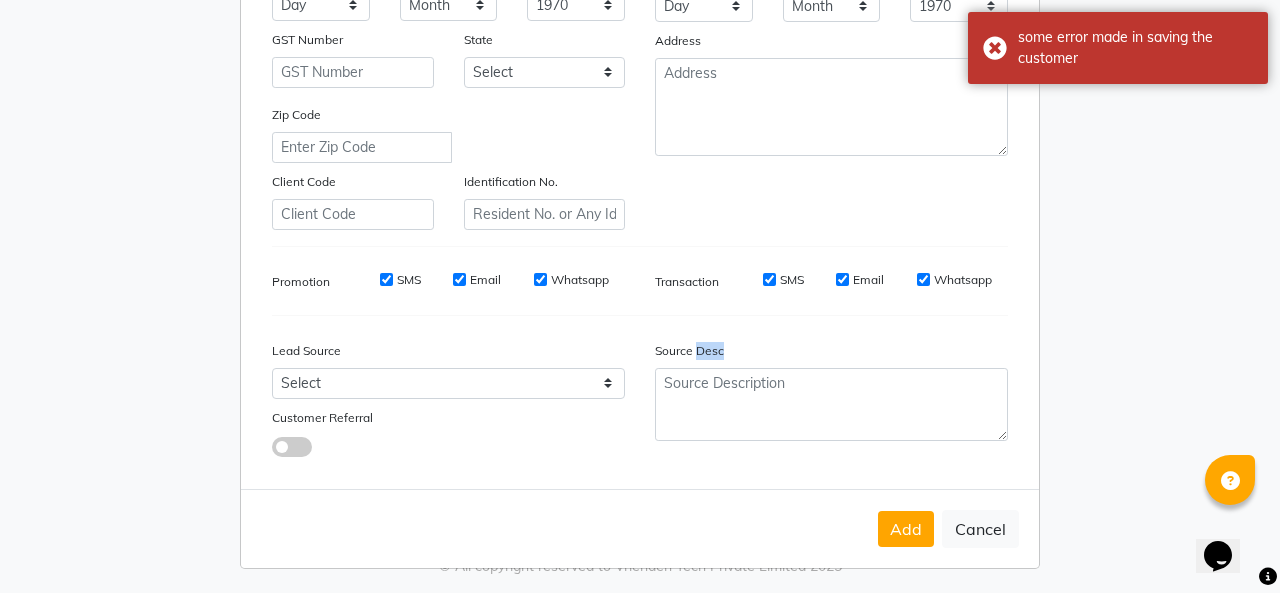 click on "Add   Cancel" at bounding box center (640, 528) 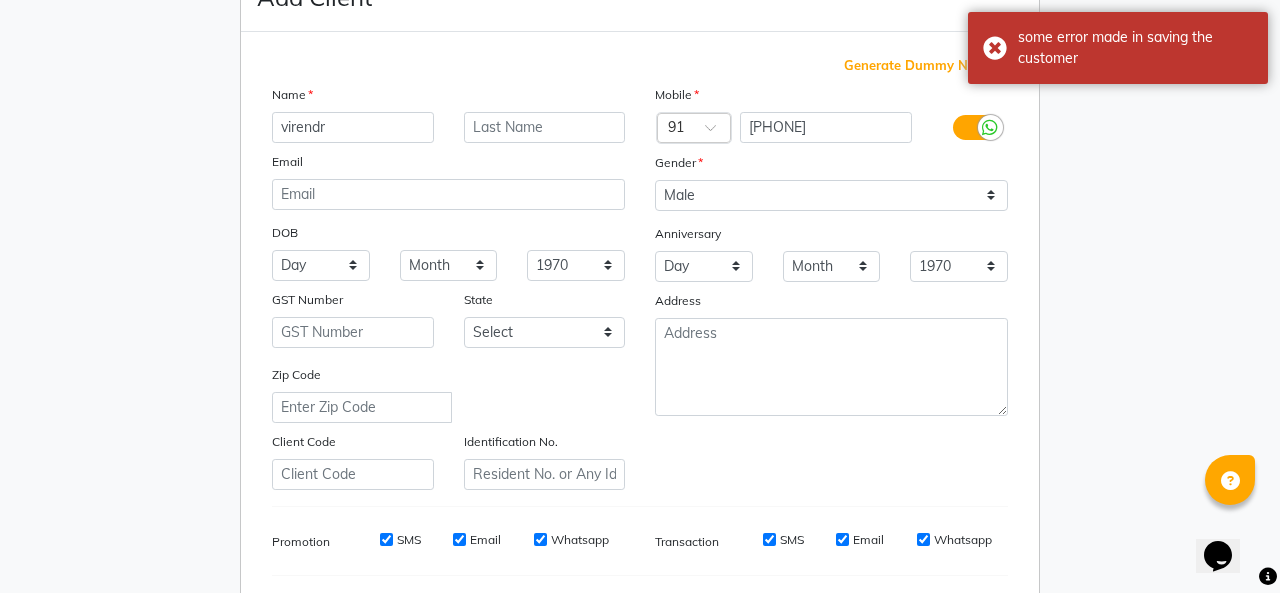 scroll, scrollTop: 0, scrollLeft: 0, axis: both 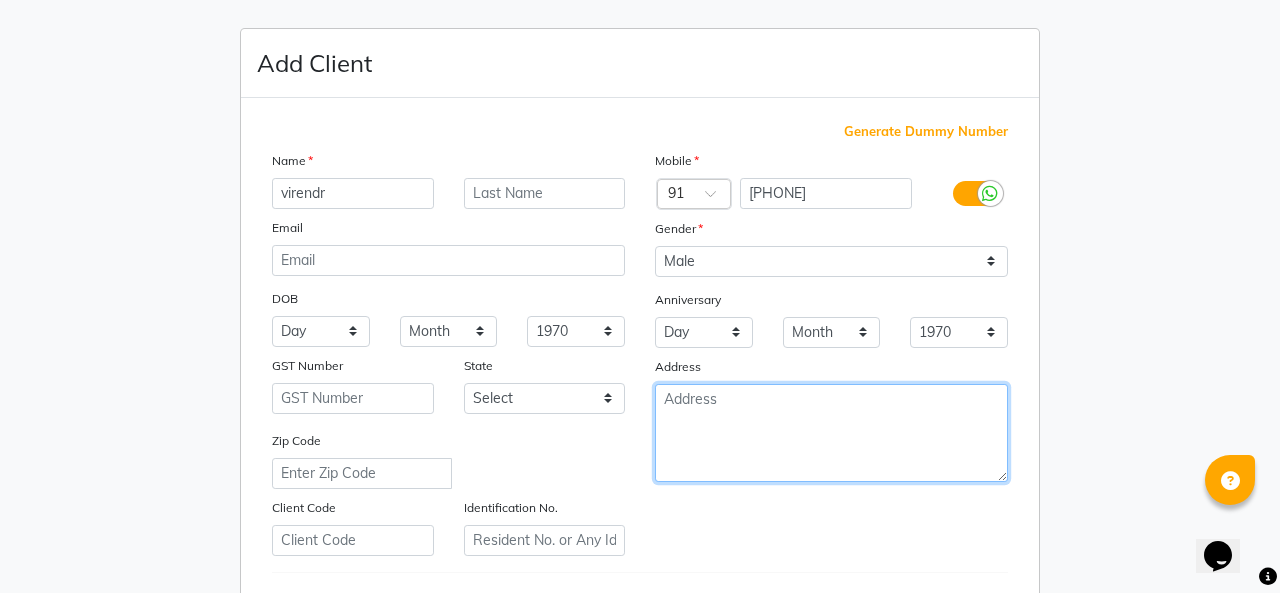 click at bounding box center [831, 433] 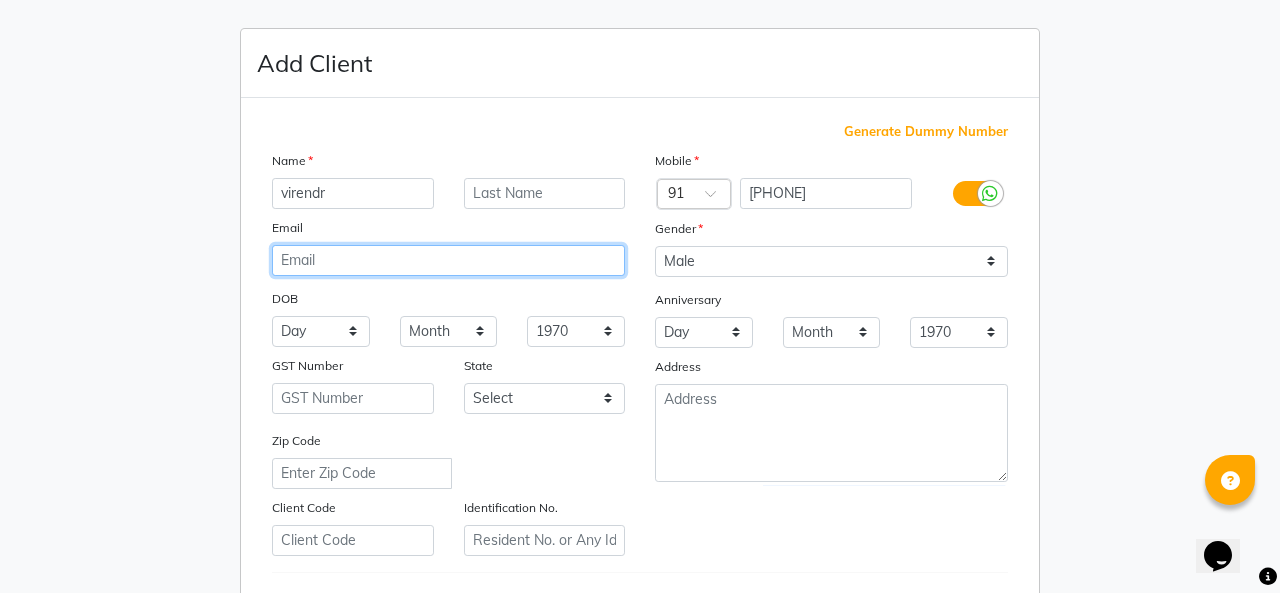 drag, startPoint x: 538, startPoint y: 249, endPoint x: 654, endPoint y: 362, distance: 161.94135 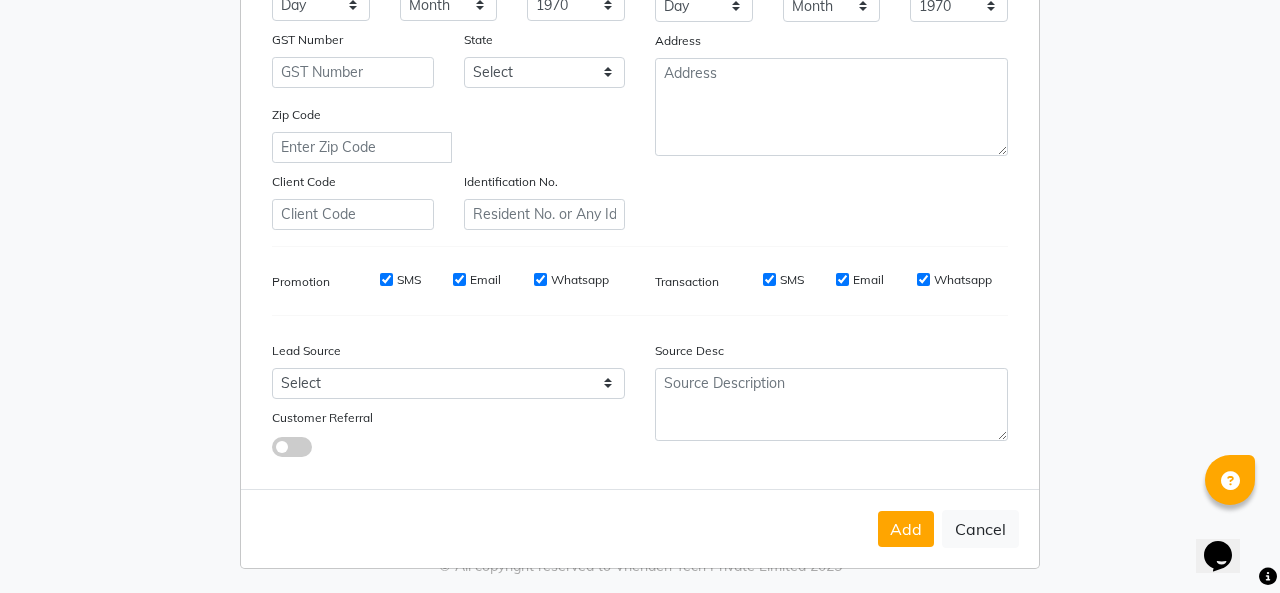 click on "Add   Cancel" at bounding box center (640, 528) 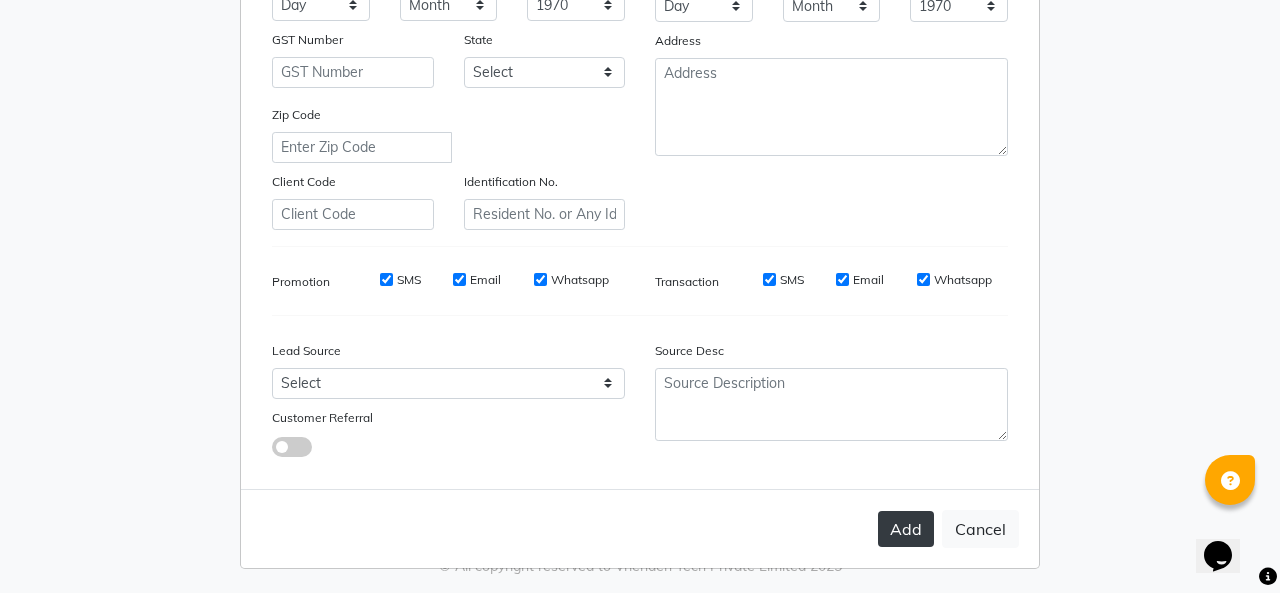 click on "Add" at bounding box center [906, 529] 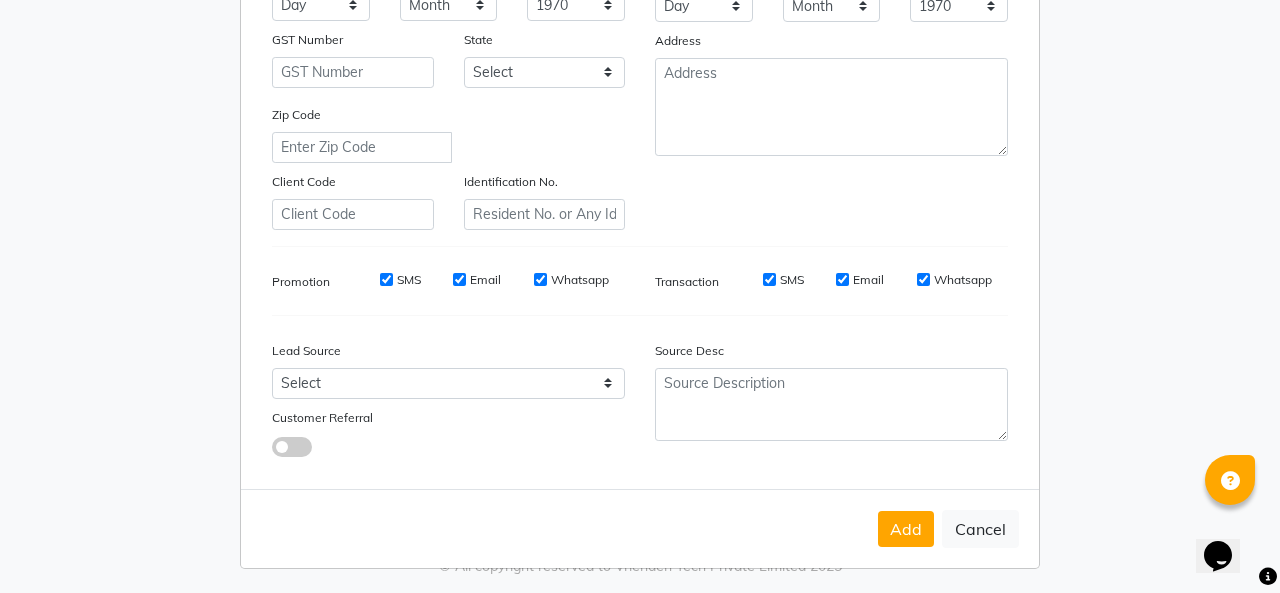 scroll, scrollTop: 0, scrollLeft: 0, axis: both 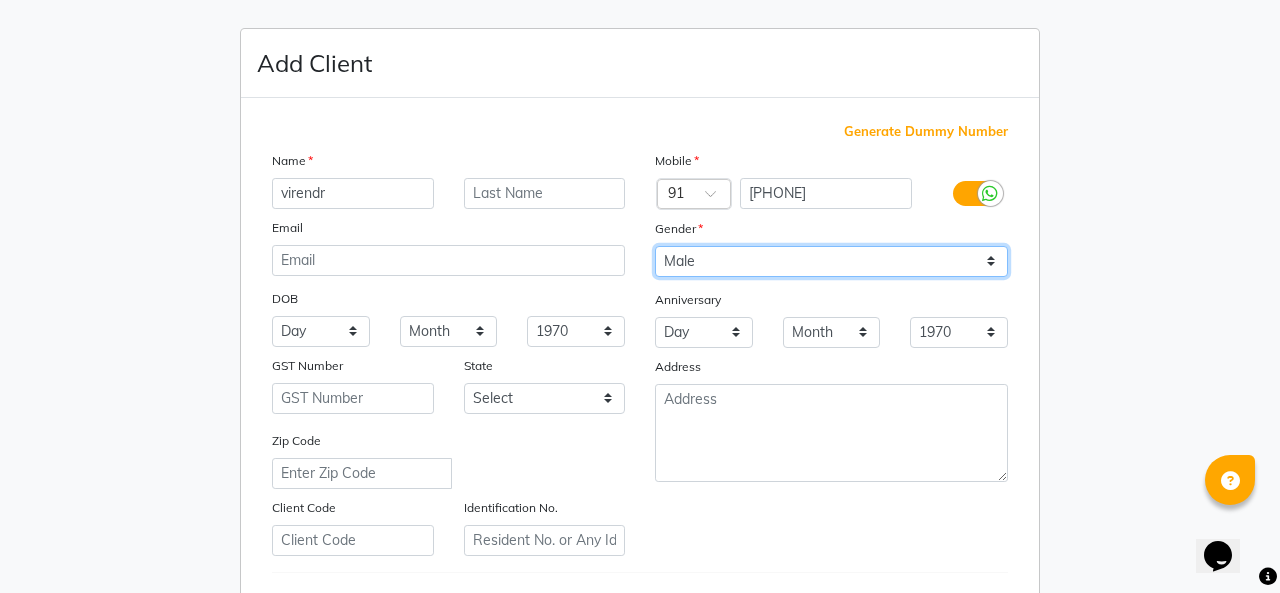 click on "Select Male Female Other Prefer Not To Say" at bounding box center (831, 261) 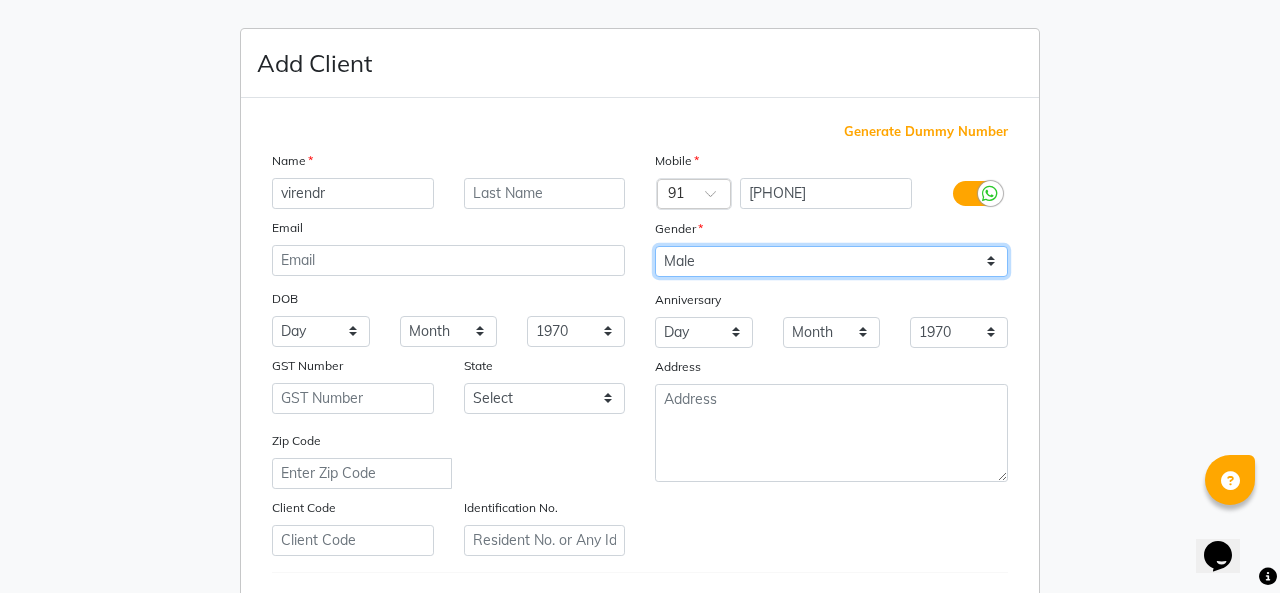 click on "Select Male Female Other Prefer Not To Say" at bounding box center (831, 261) 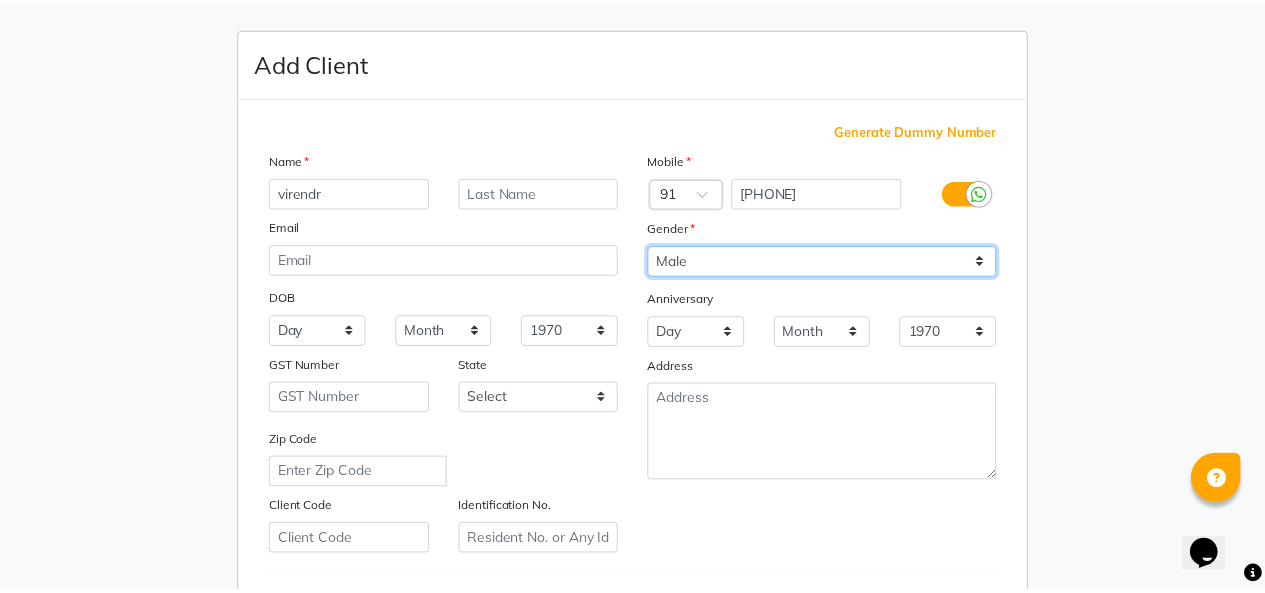 scroll, scrollTop: 326, scrollLeft: 0, axis: vertical 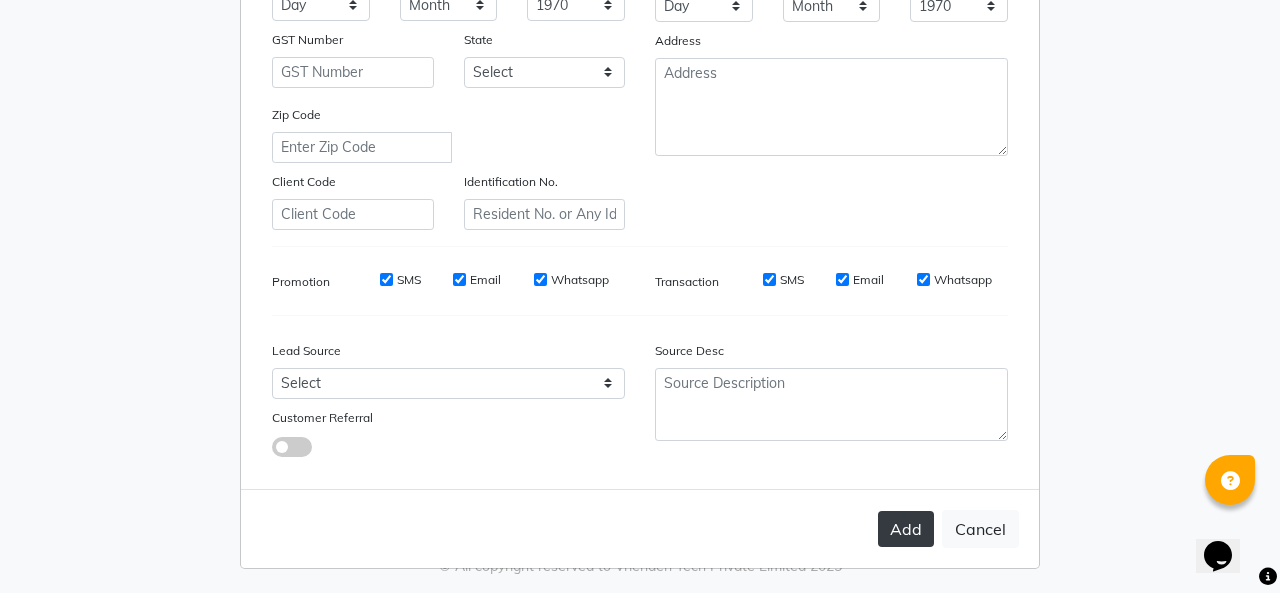 click on "Add" at bounding box center (906, 529) 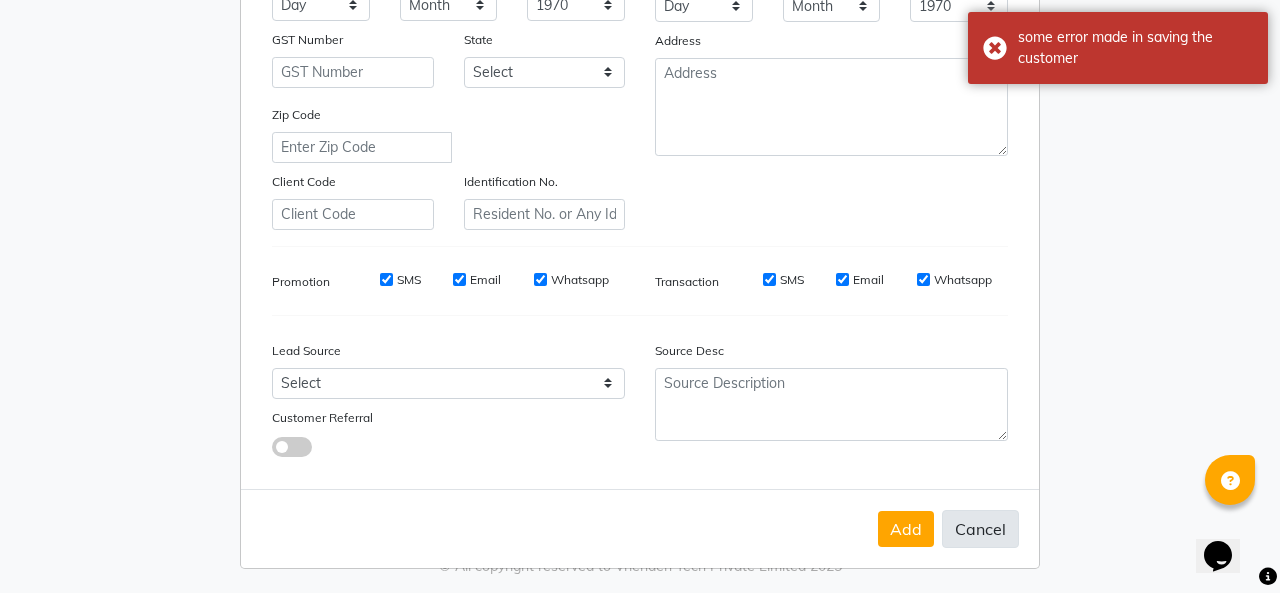 click on "Cancel" at bounding box center (980, 529) 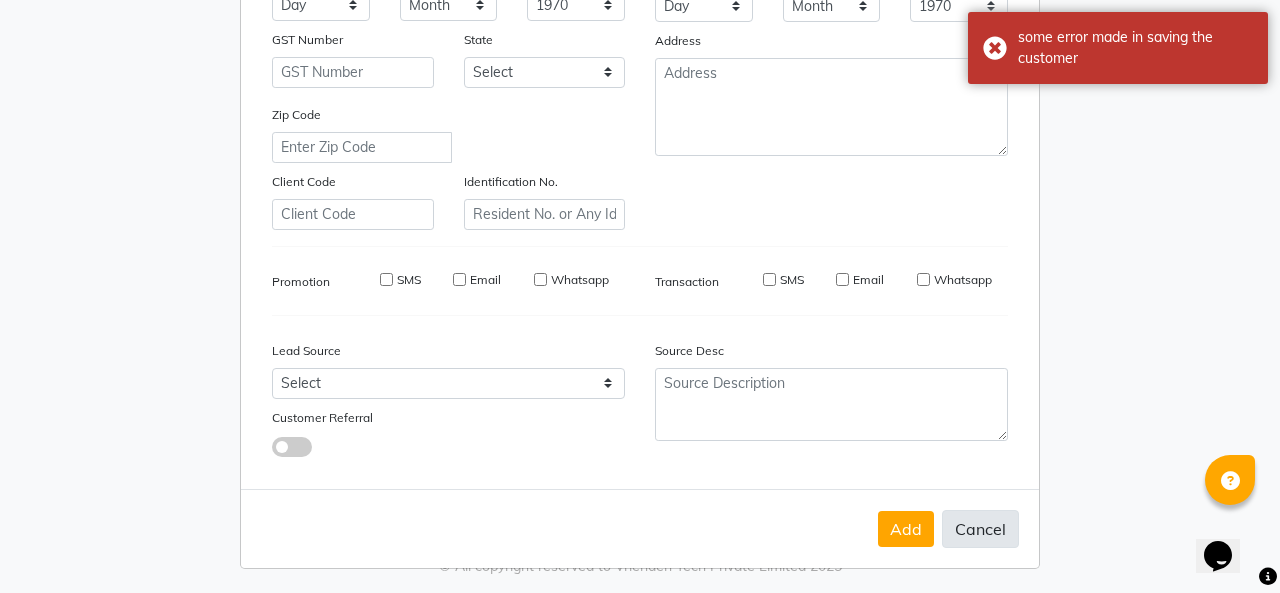 type 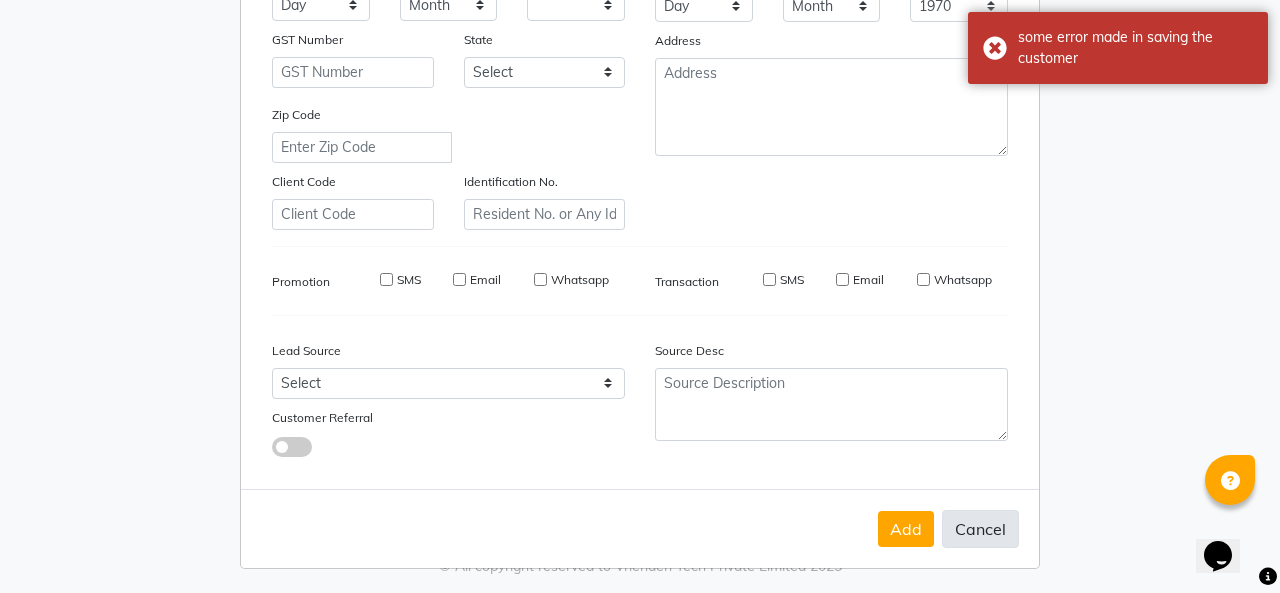 select 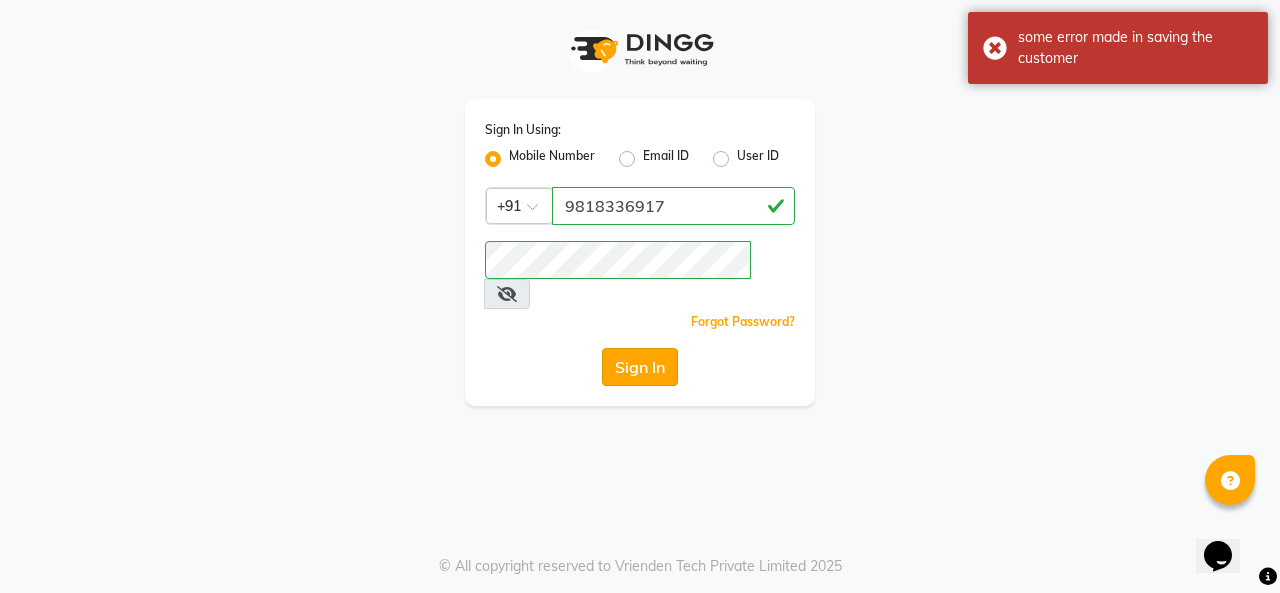 click on "Sign In" 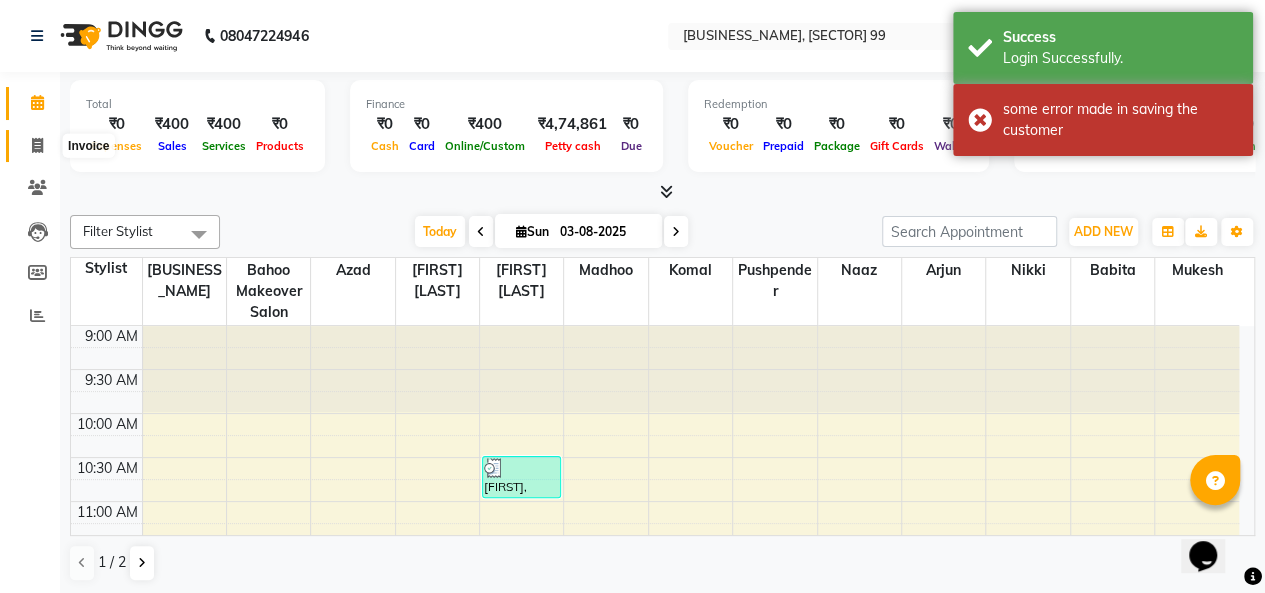 click 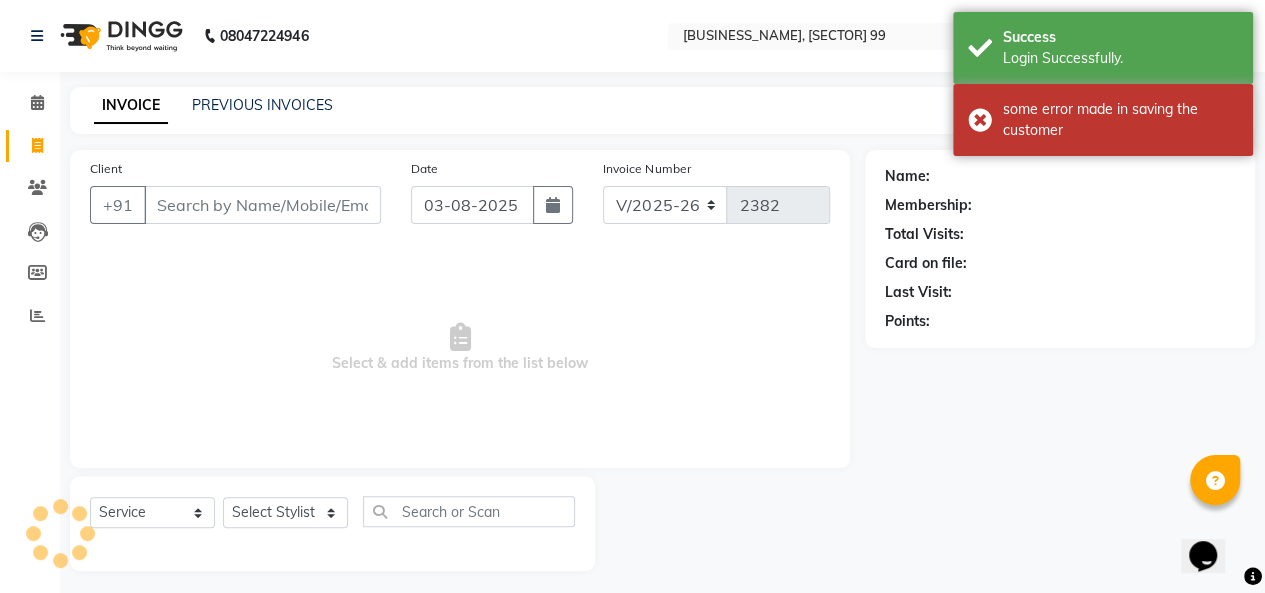 click on "Client" at bounding box center [262, 205] 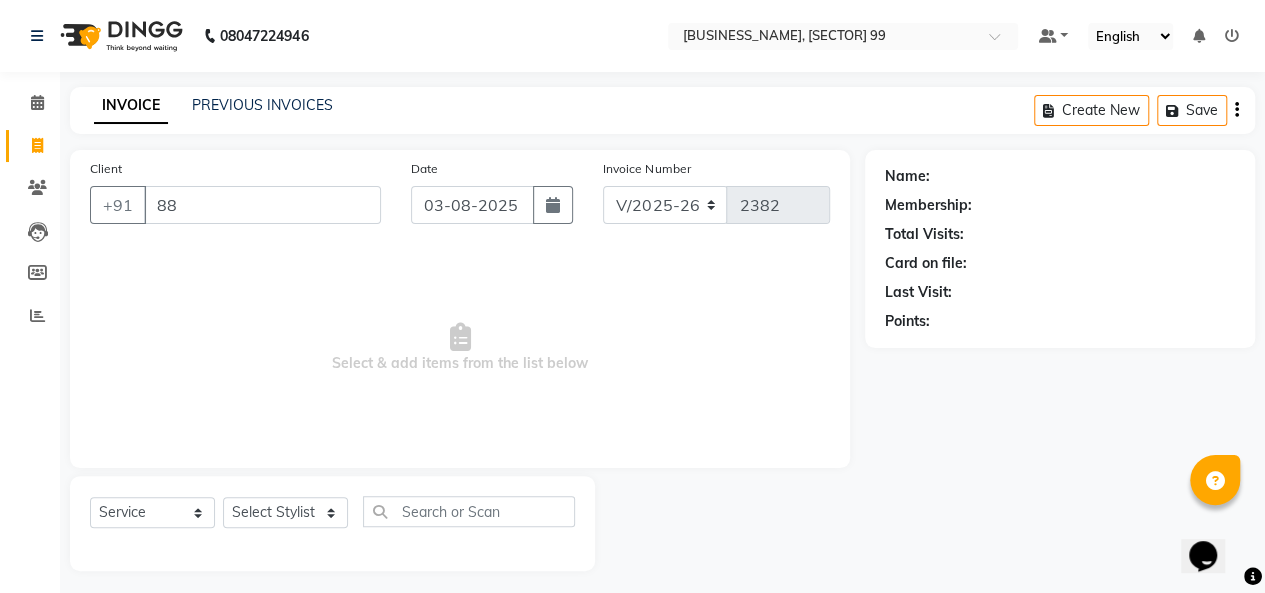 type on "8" 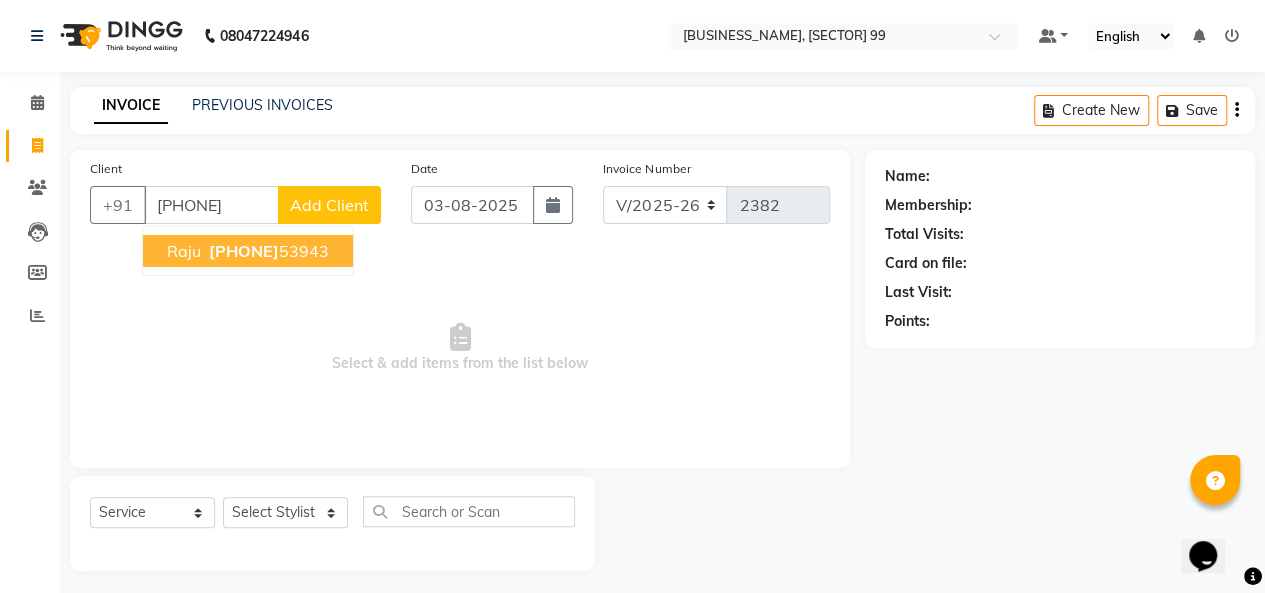 click on "[PHONE]" at bounding box center (267, 251) 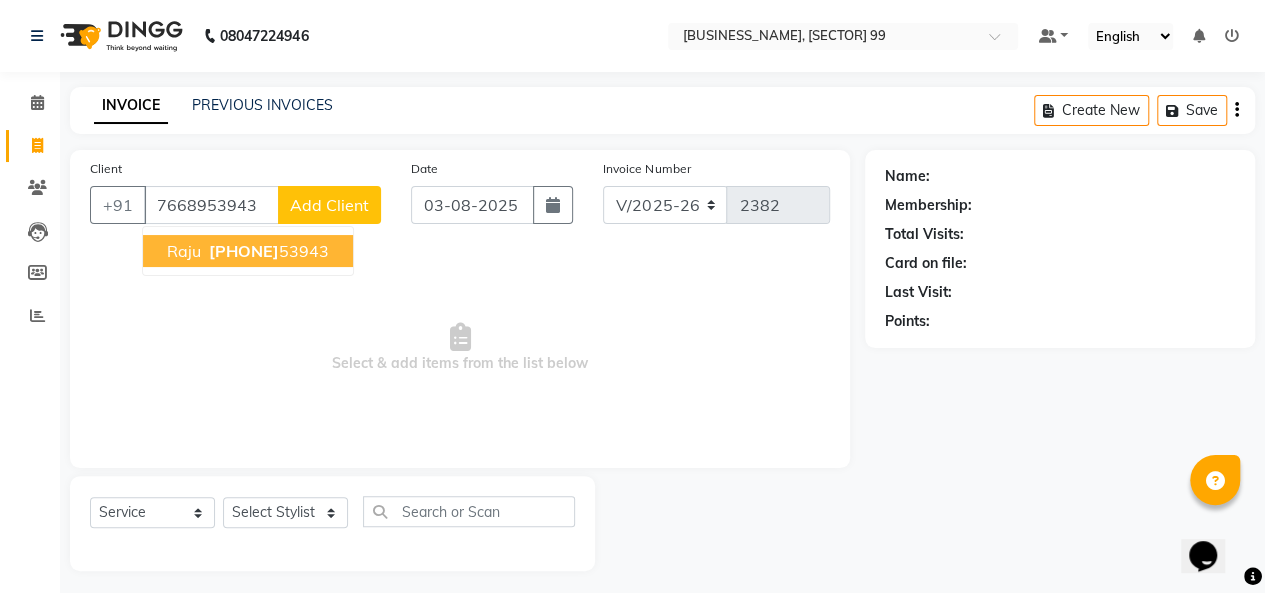 type on "7668953943" 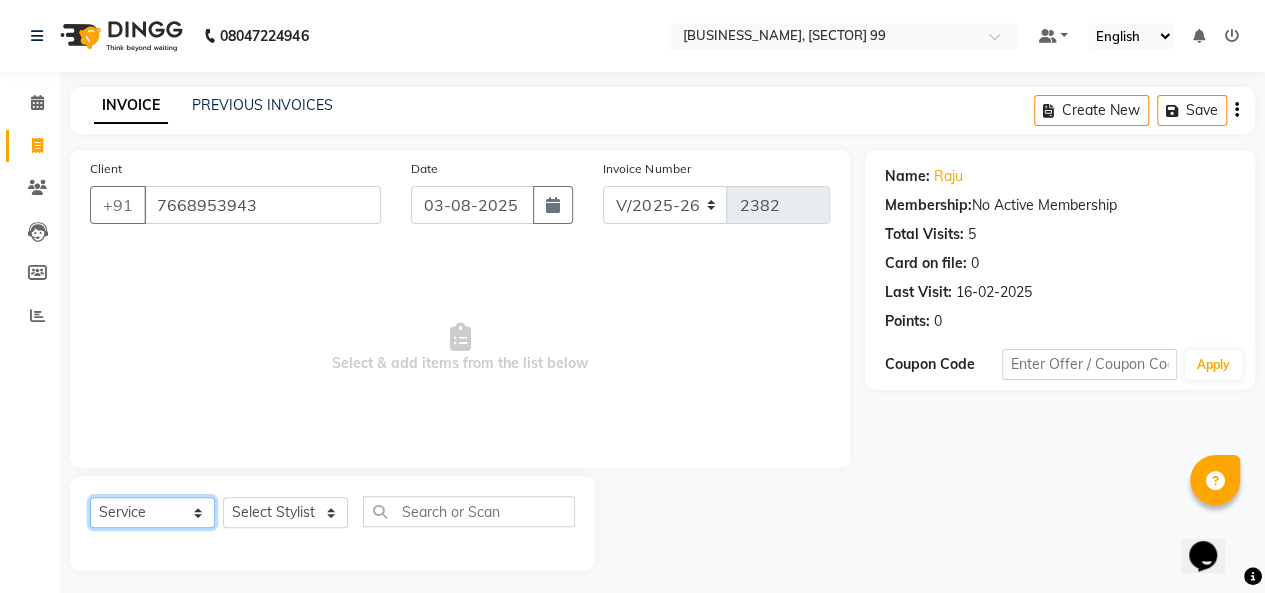 click on "Select  Service  Product  Membership  Package Voucher Prepaid Gift Card" 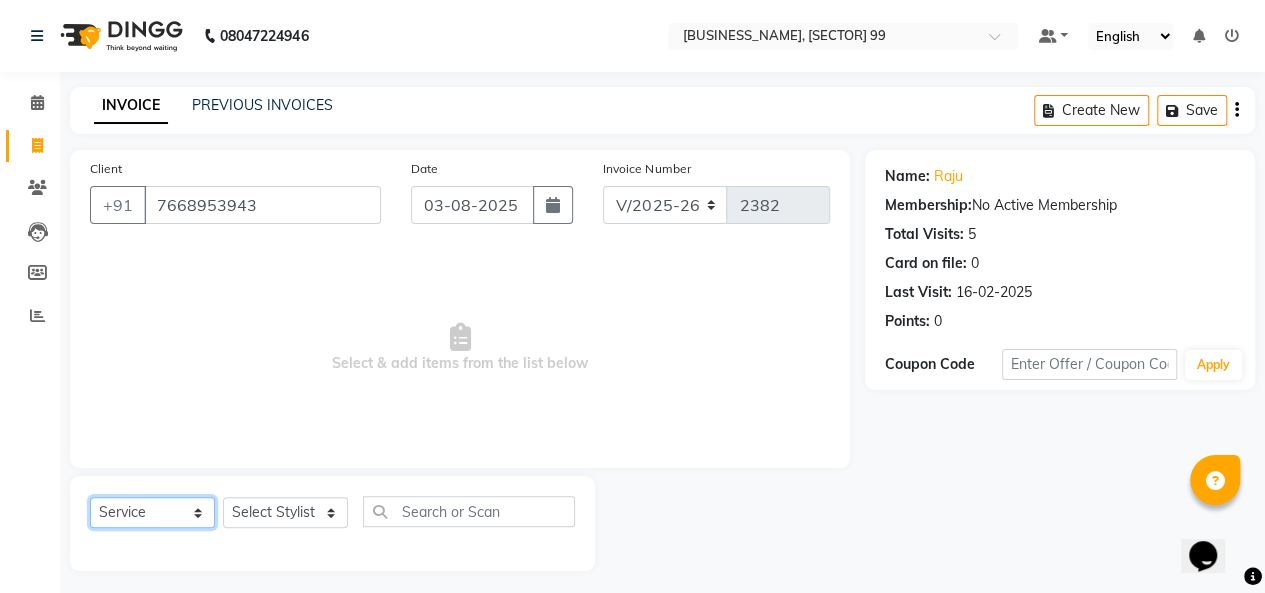 click on "Select  Service  Product  Membership  Package Voucher Prepaid Gift Card" 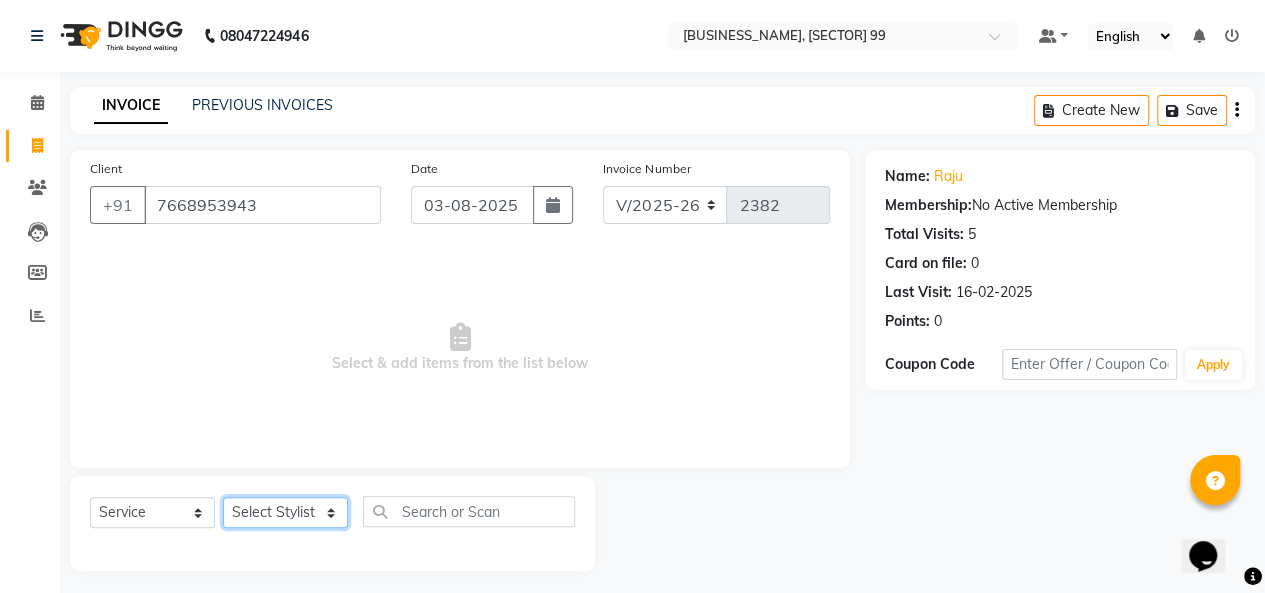 click on "Select Stylist Arjun Azad Babita [BUSINESS_NAME] [BUSINESS_NAME] Salon Komal Madhoo Mohd Adnaan Mohd Faizan Mukesh Naaz Nikki Pushpender Sahil SahNawaz" 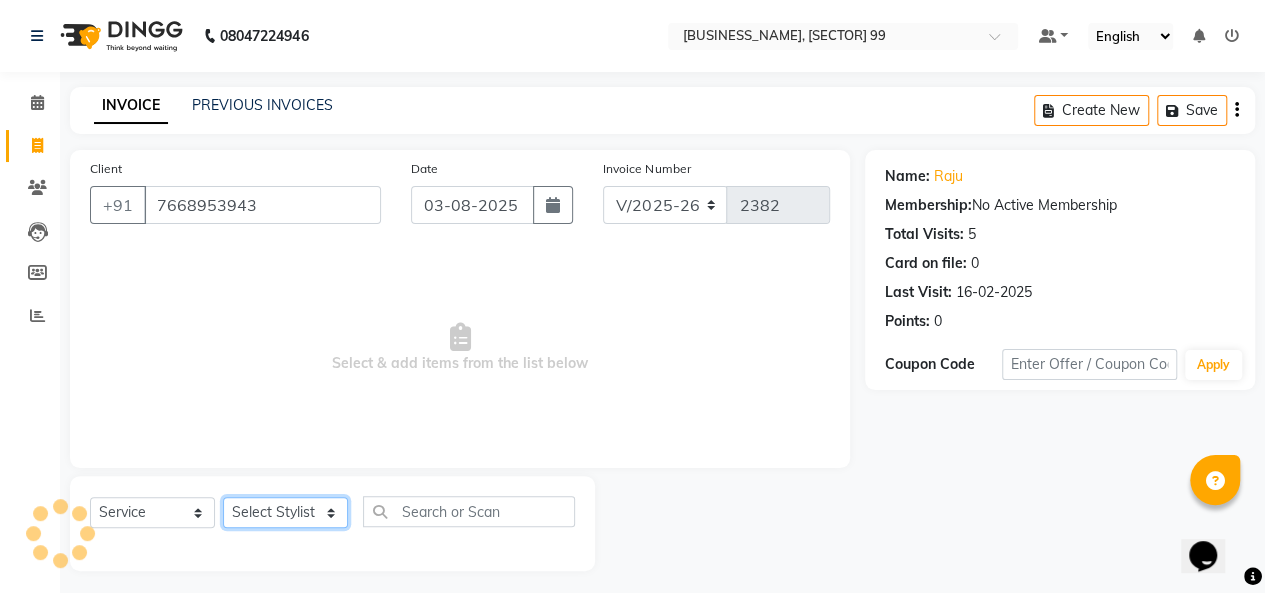 select on "62660" 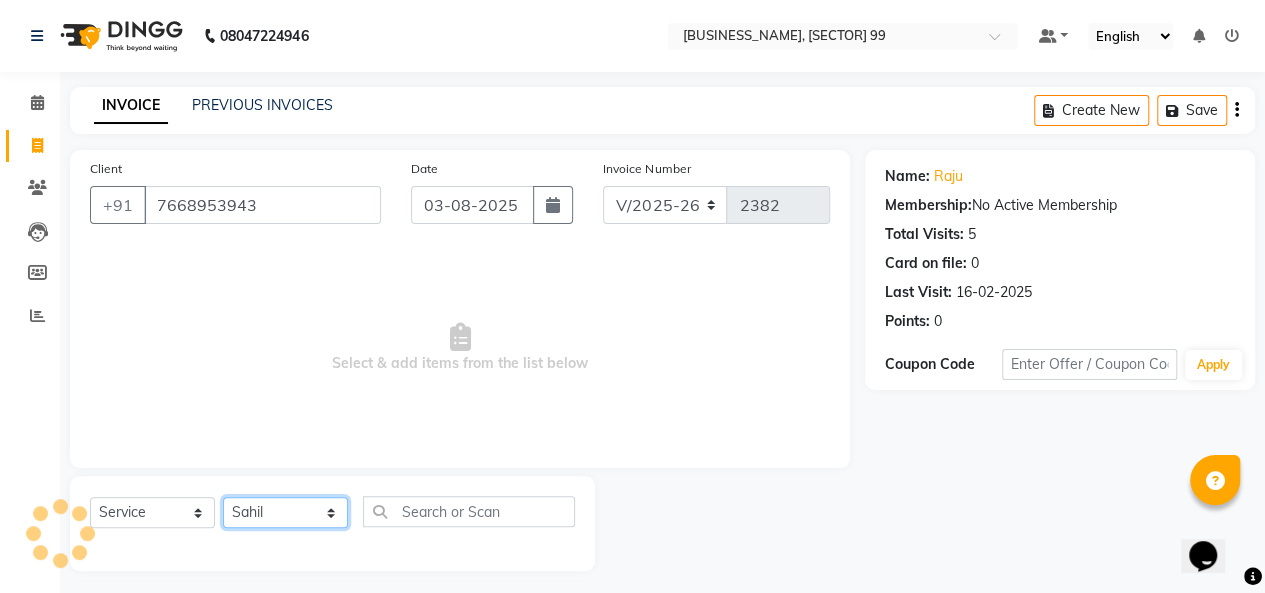 click on "Select Stylist Arjun Azad Babita [BUSINESS_NAME] [BUSINESS_NAME] Salon Komal Madhoo Mohd Adnaan Mohd Faizan Mukesh Naaz Nikki Pushpender Sahil SahNawaz" 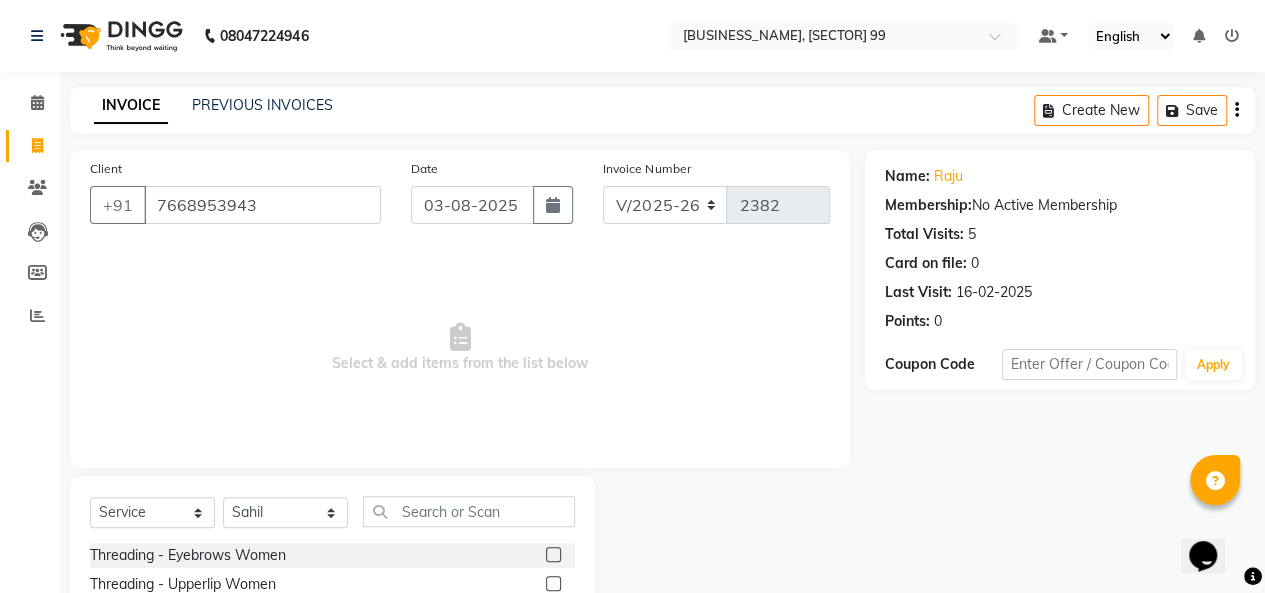 click on "Client +91 [PHONE] Date 03-08-2025 Invoice Number V/2025 V/2025-26 2382 Select & add items from the list below" 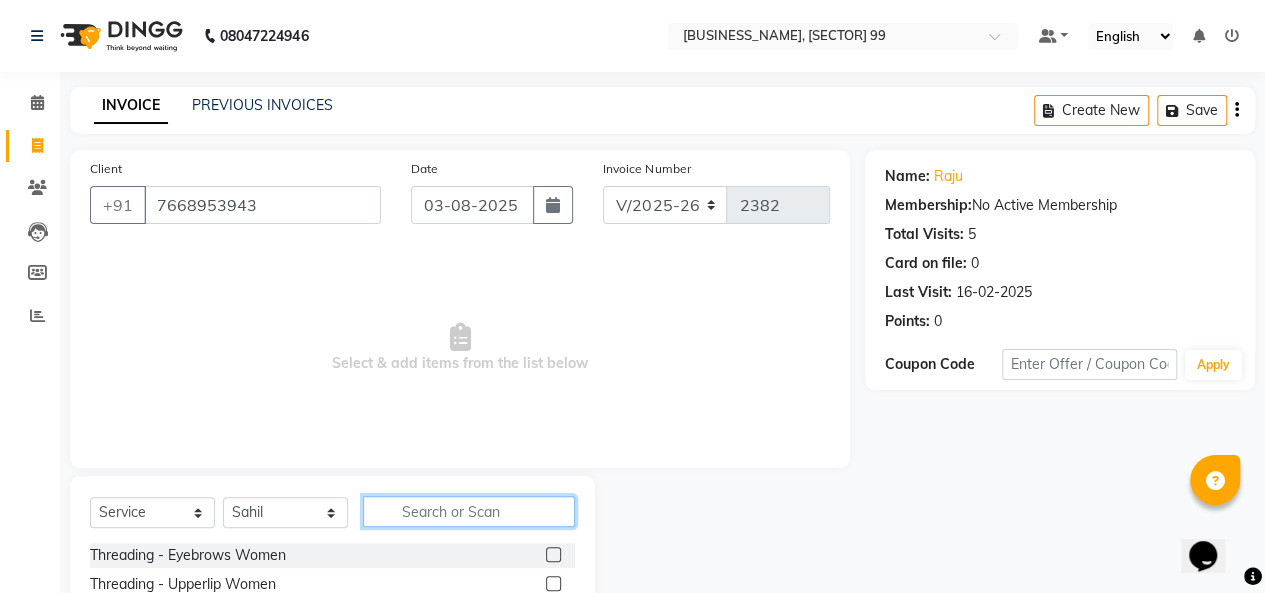 click 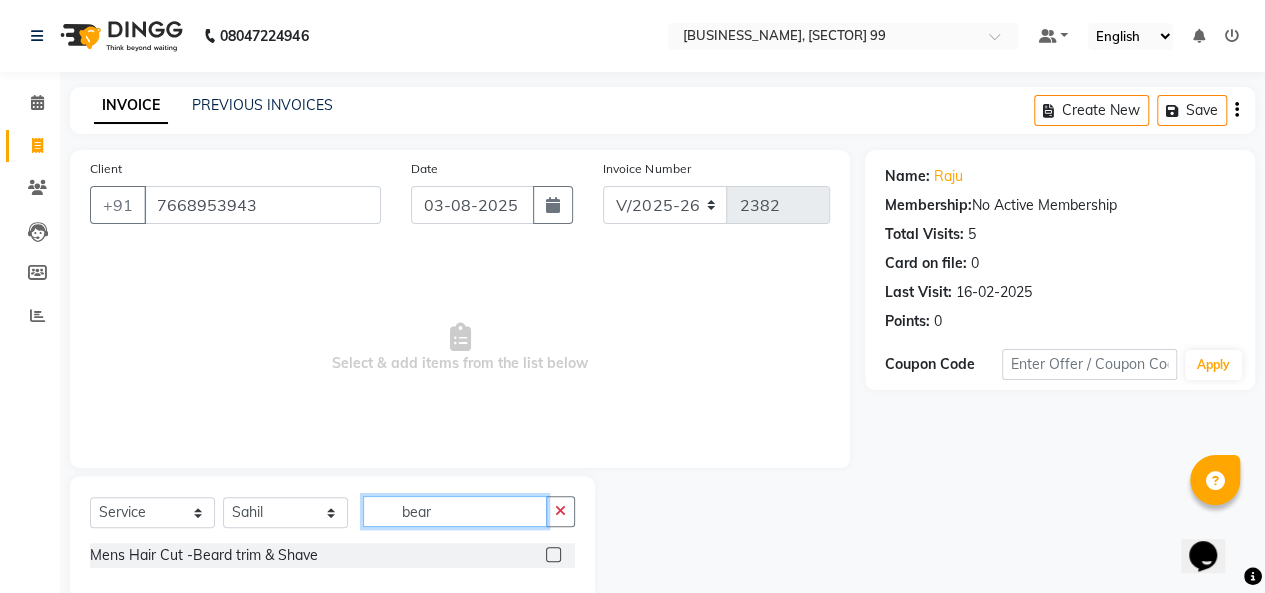 type on "bear" 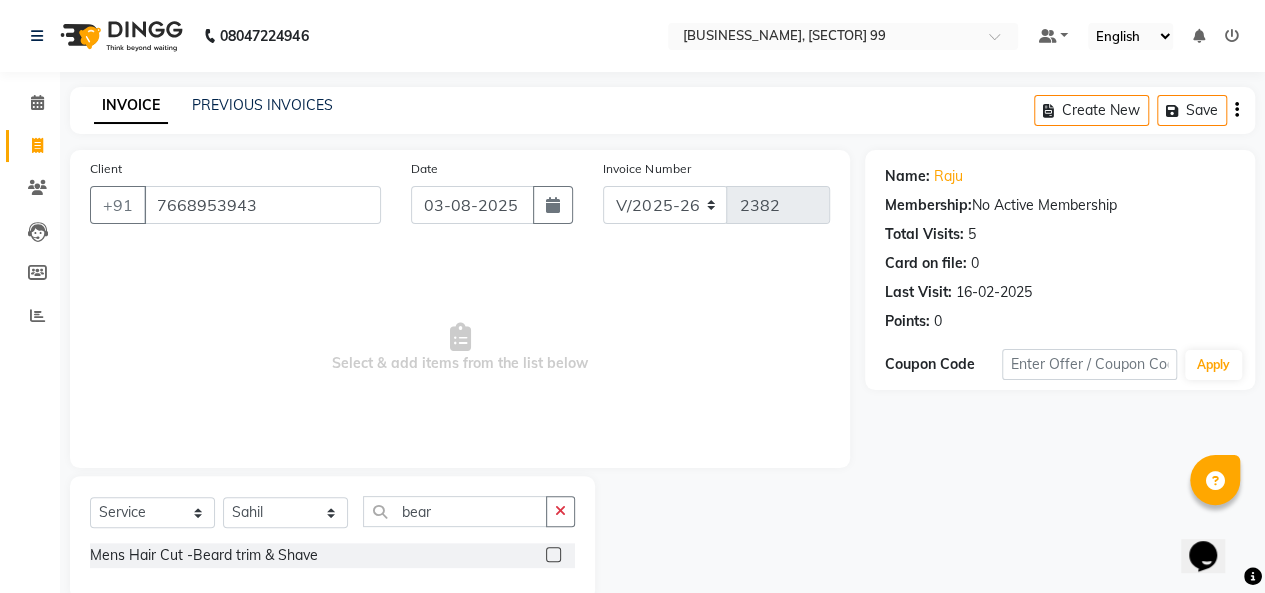 click 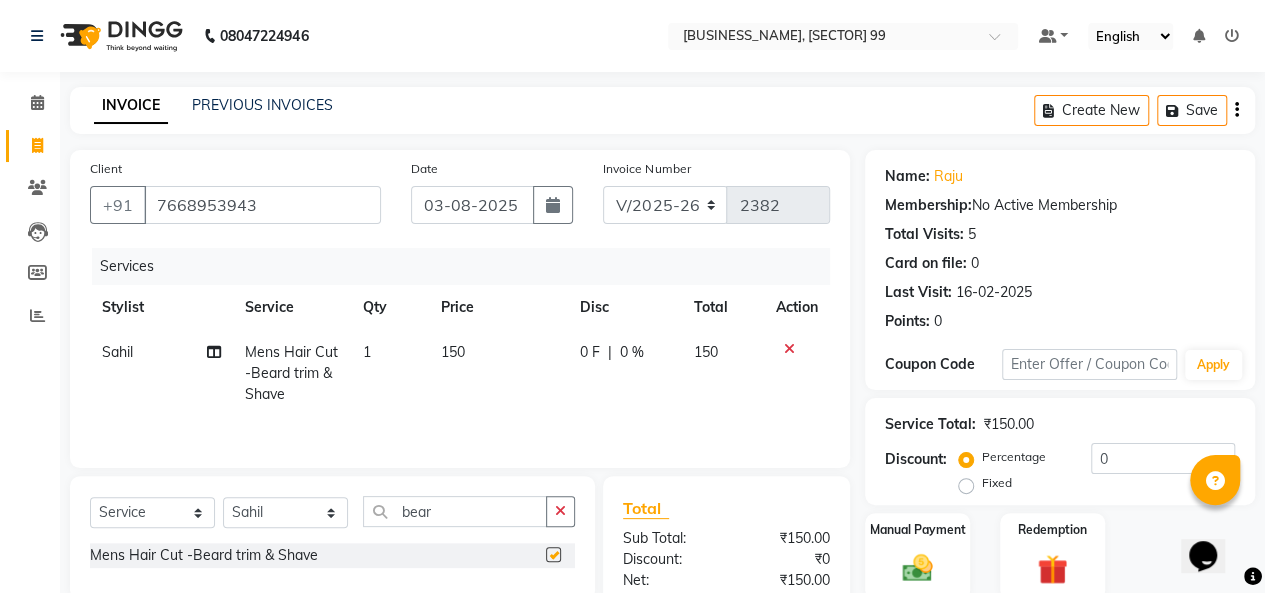 checkbox on "false" 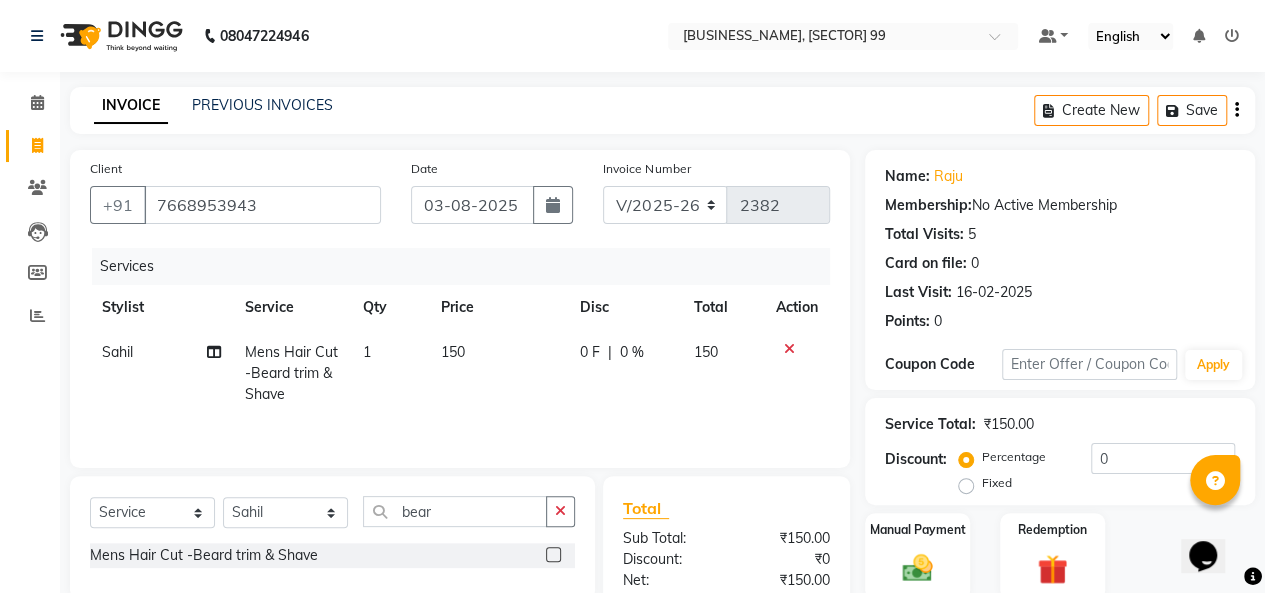 scroll, scrollTop: 164, scrollLeft: 0, axis: vertical 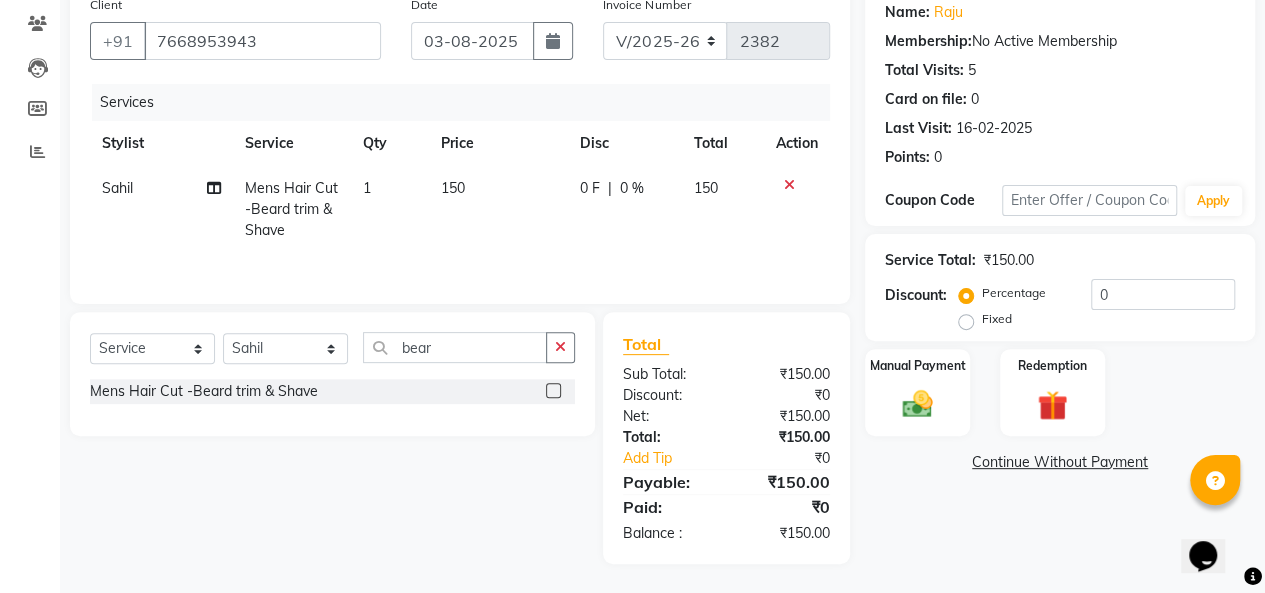 click on "150" 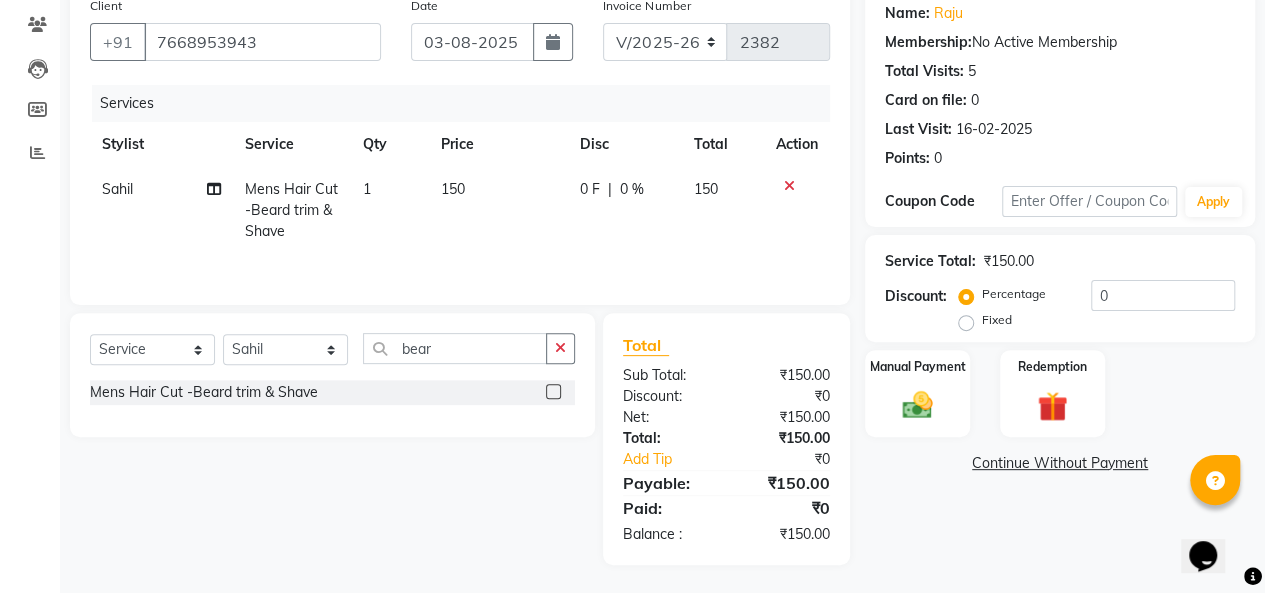 select on "62660" 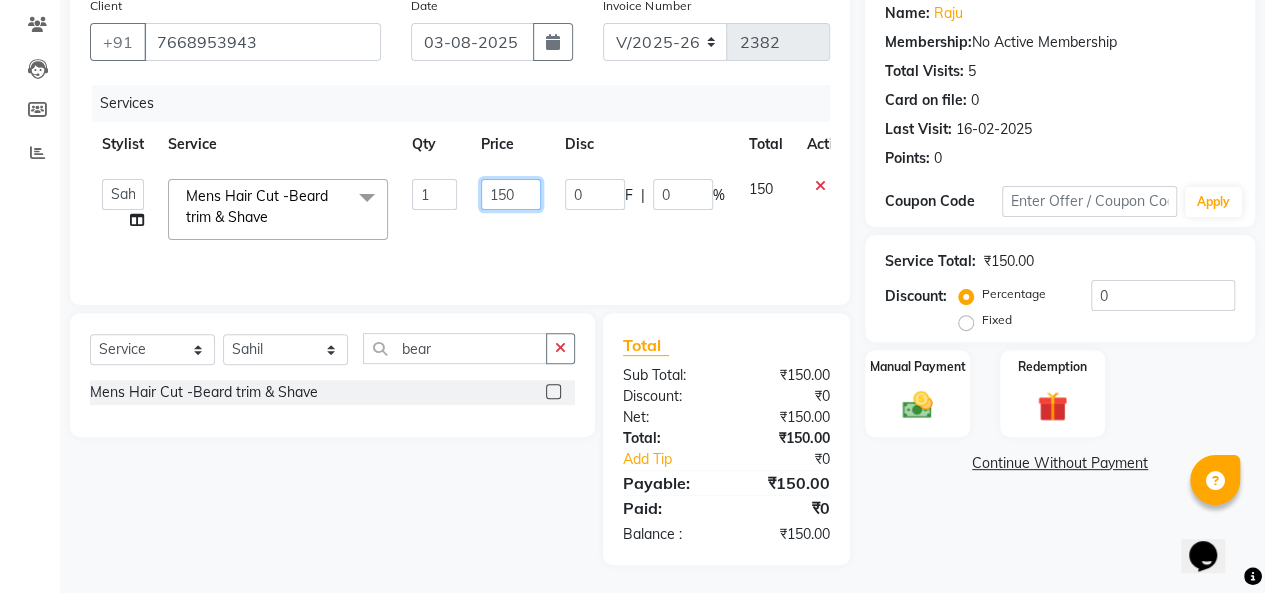 click on "150" 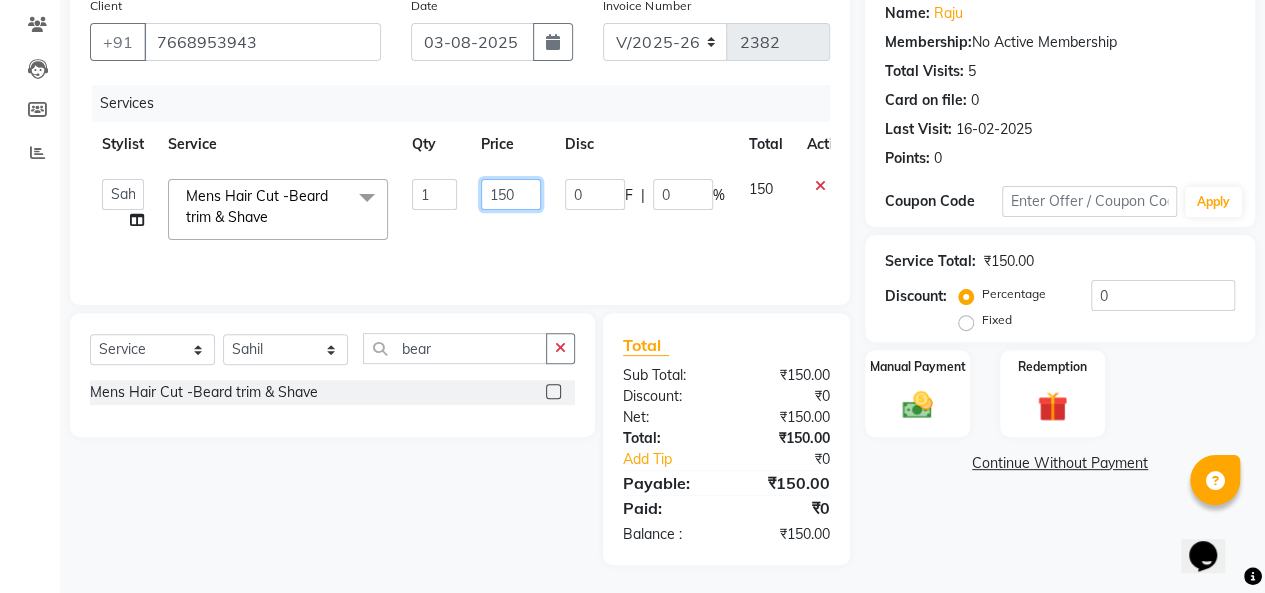 click on "150" 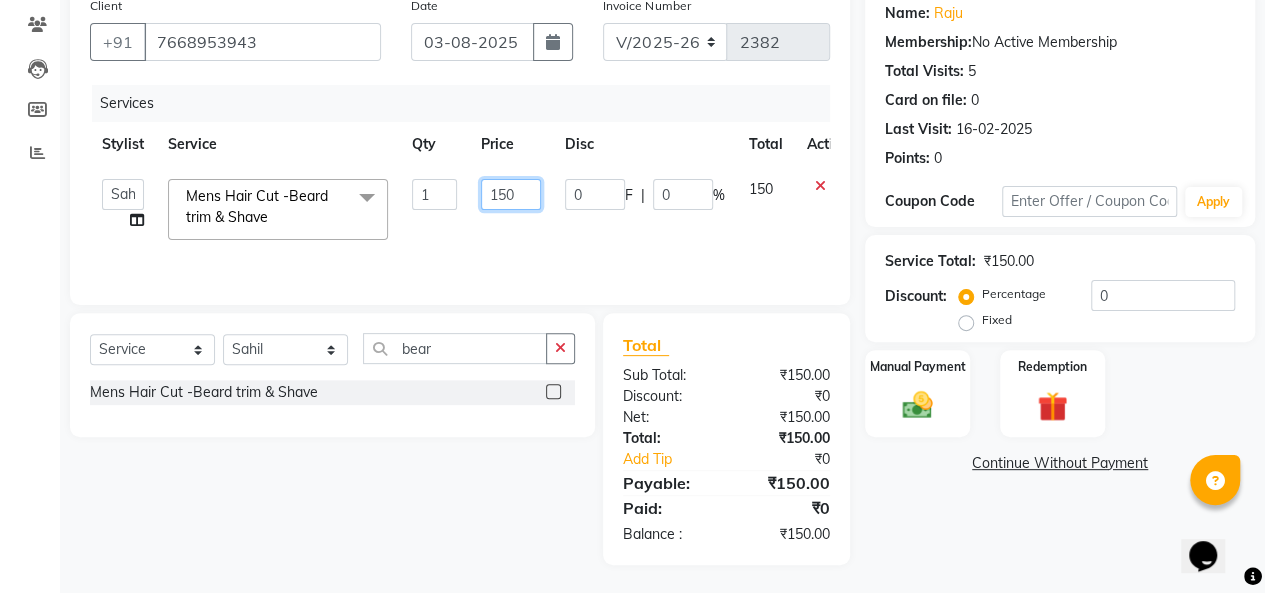 click on "150" 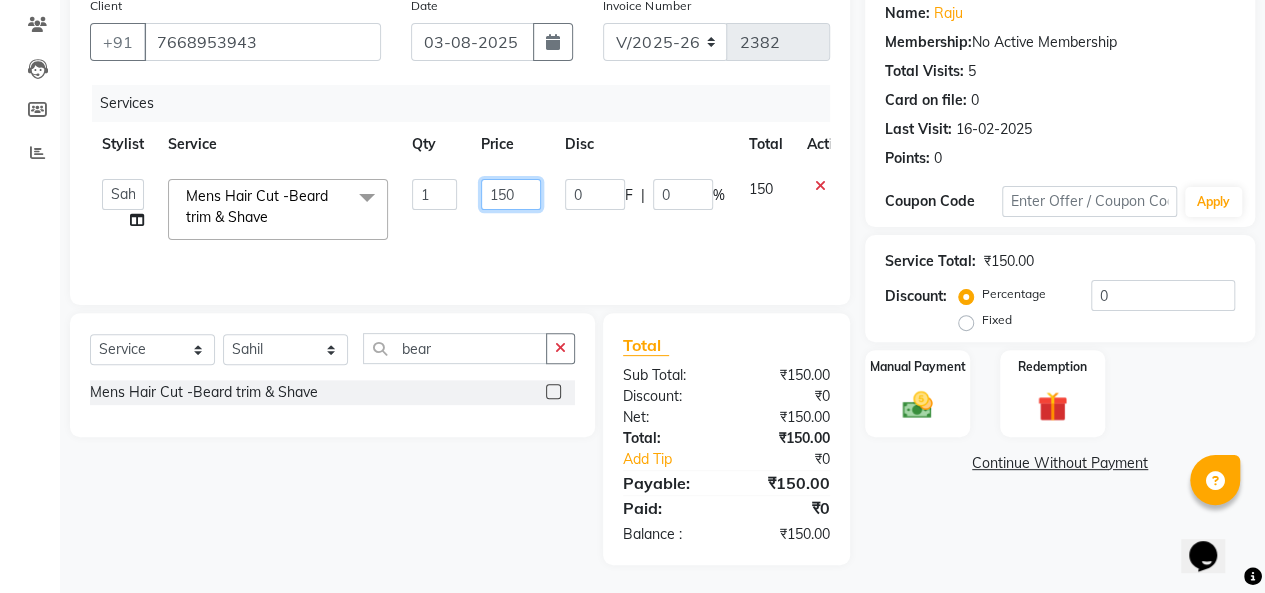 click on "150" 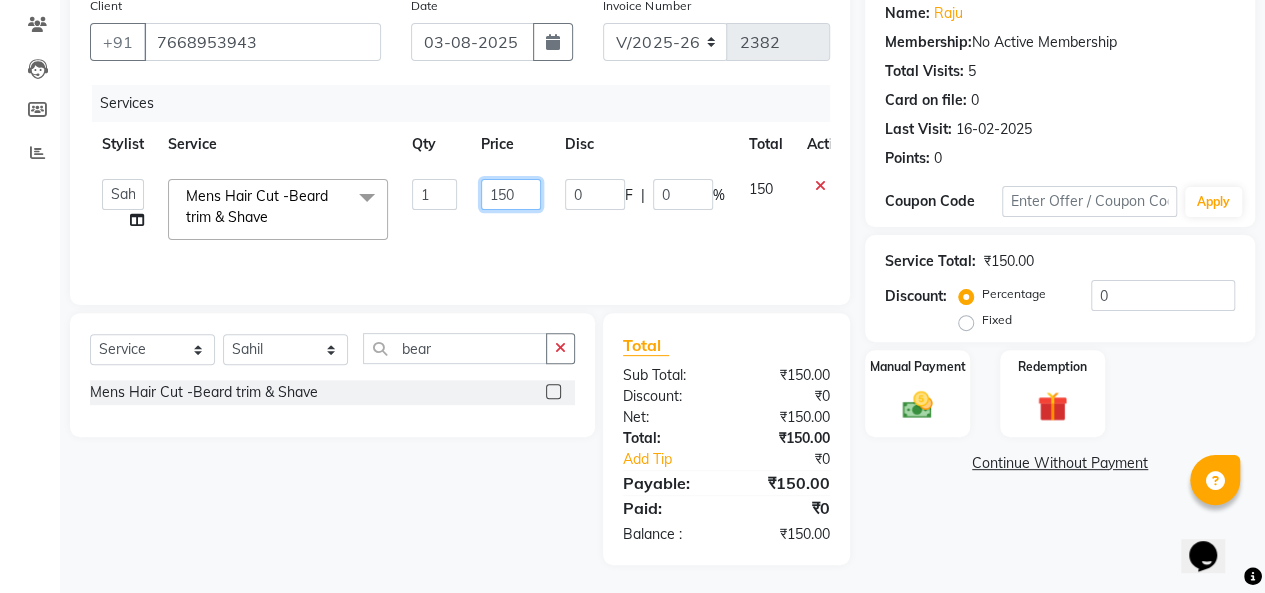 click on "150" 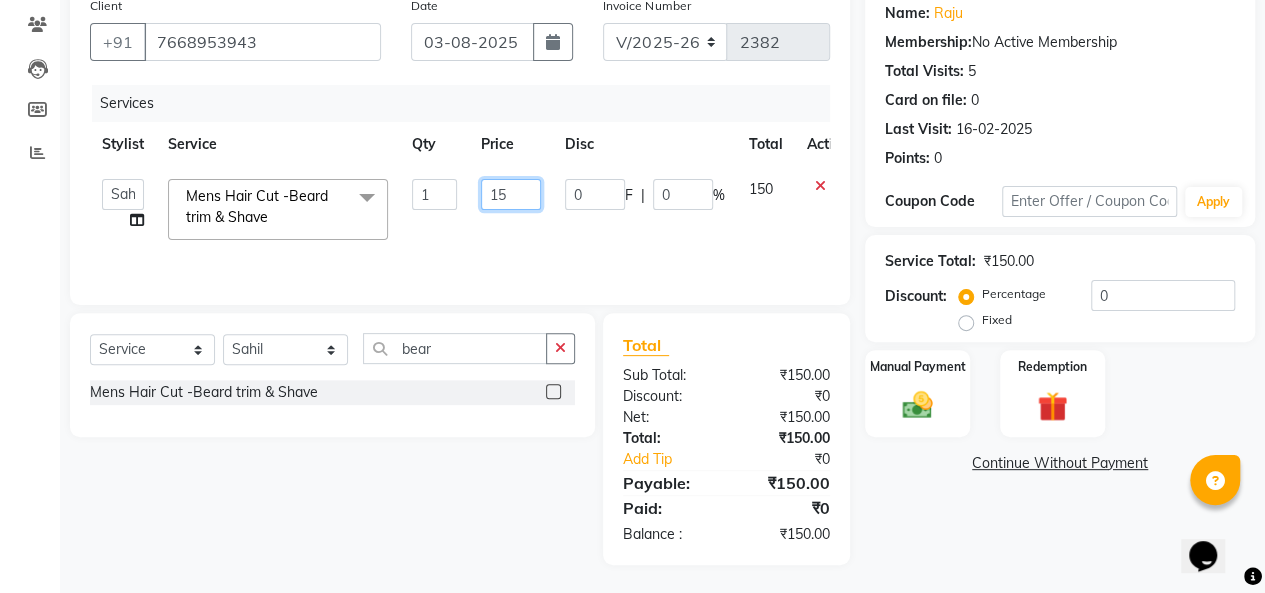 type on "1" 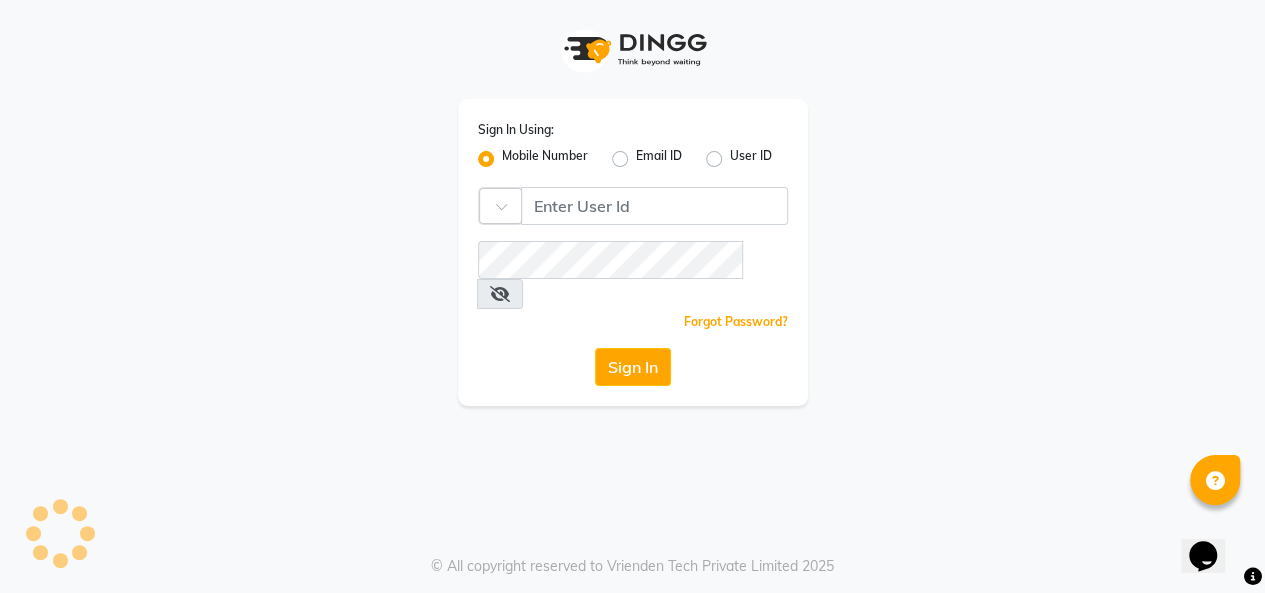 scroll, scrollTop: 0, scrollLeft: 0, axis: both 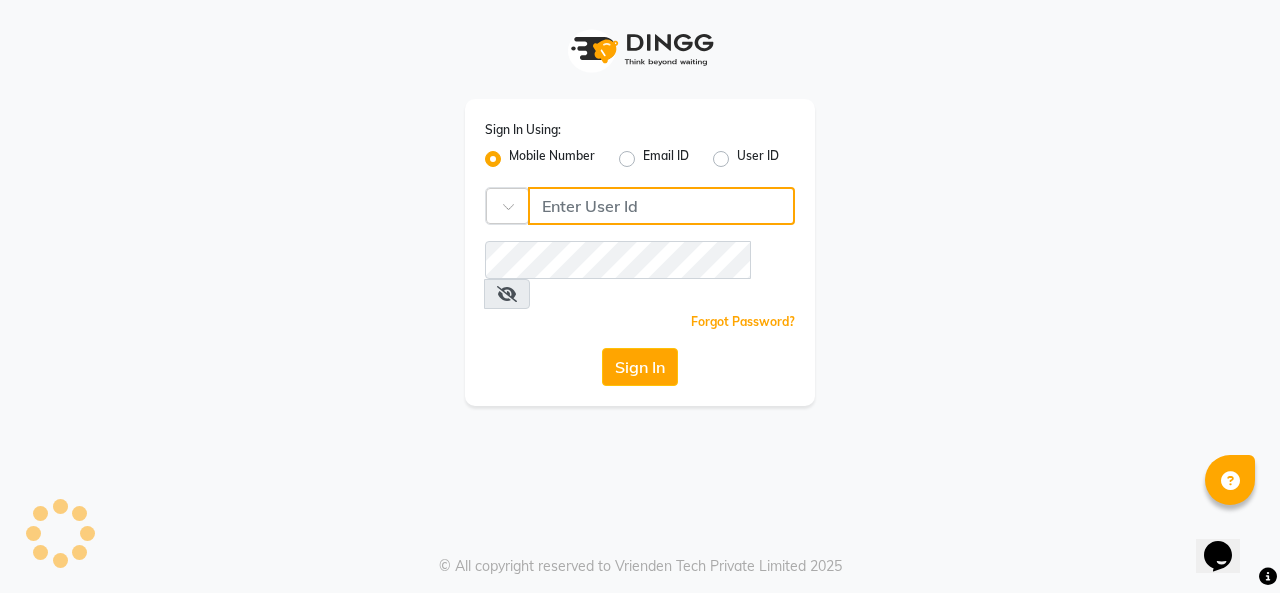 type on "9818336917" 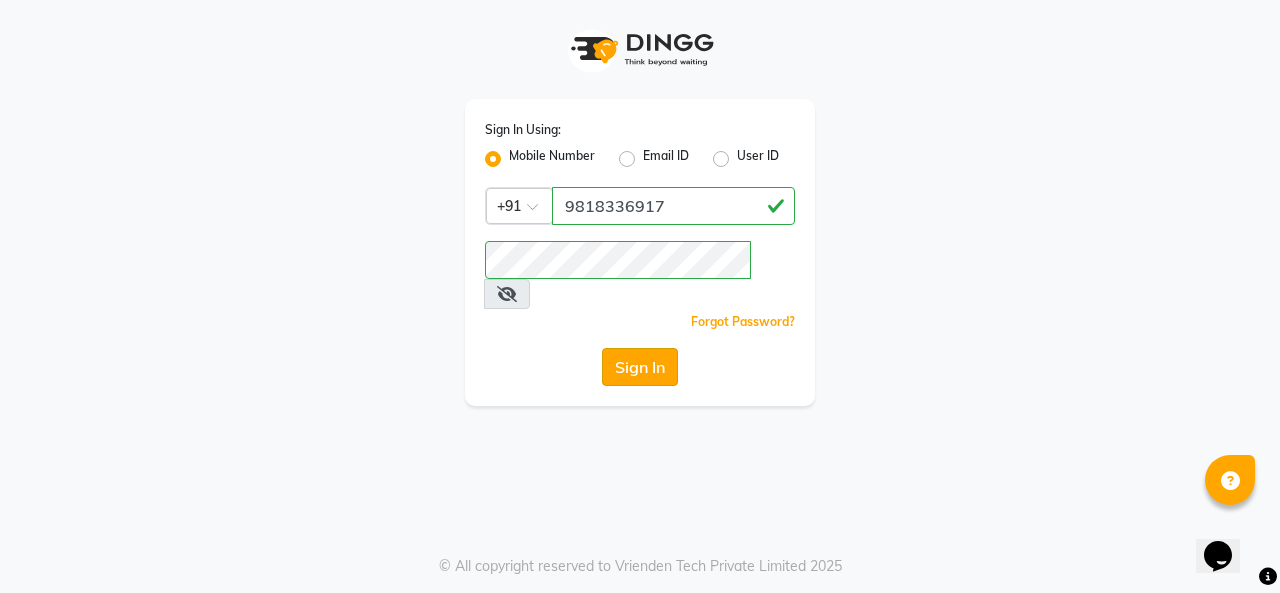 click on "Sign In" 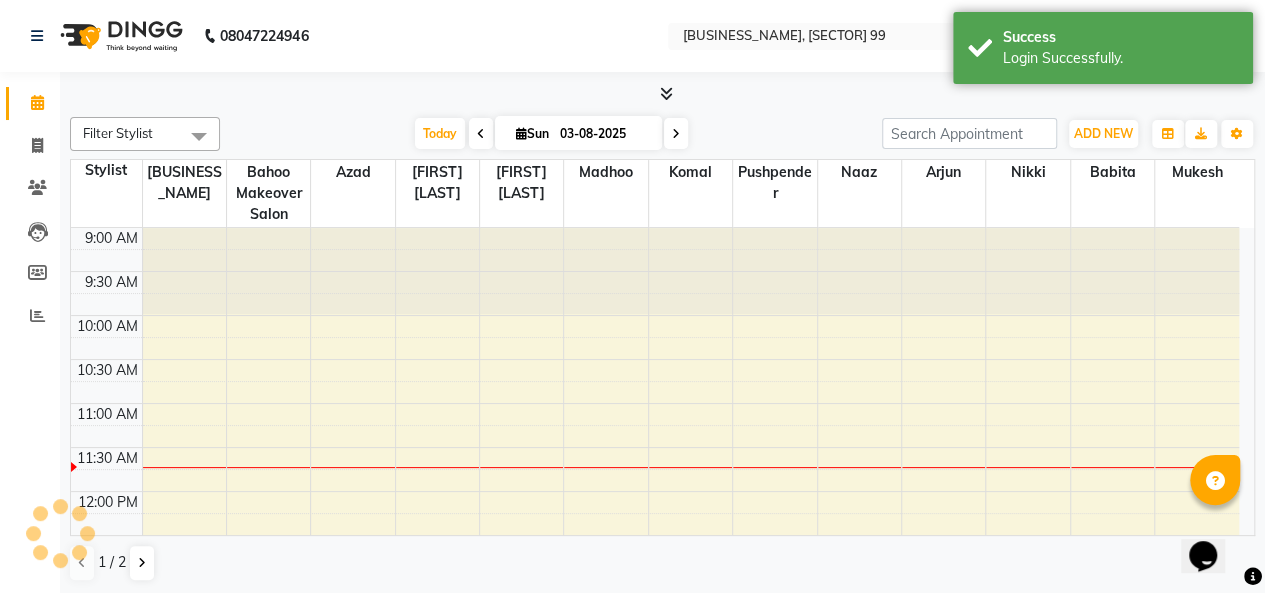 scroll, scrollTop: 0, scrollLeft: 0, axis: both 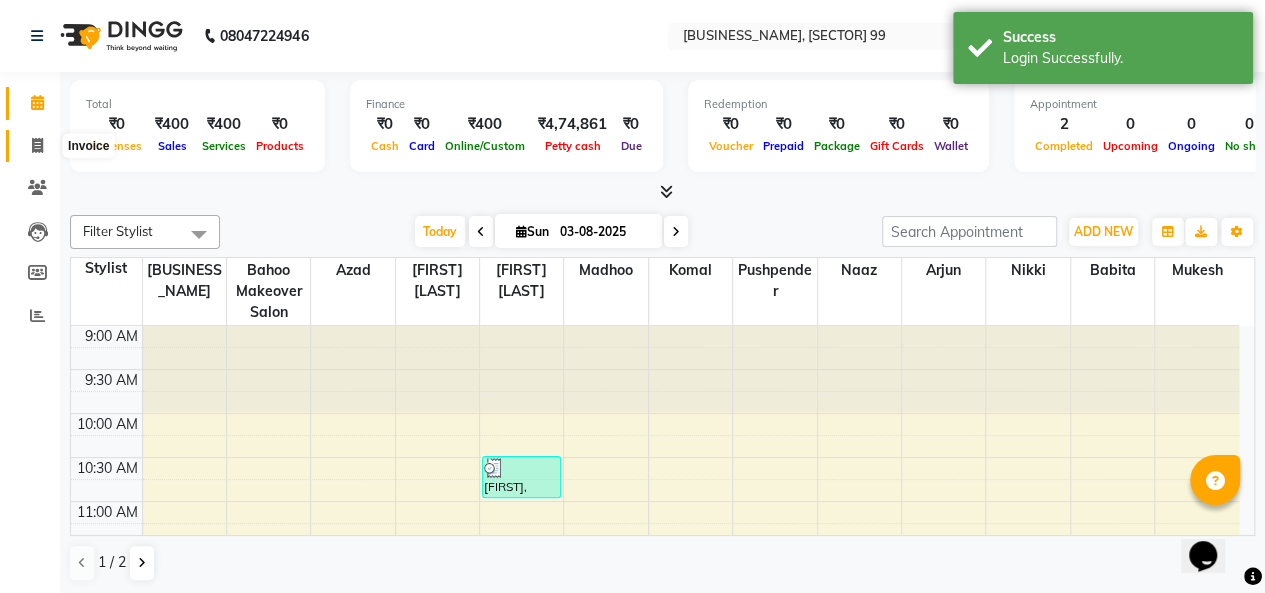 click 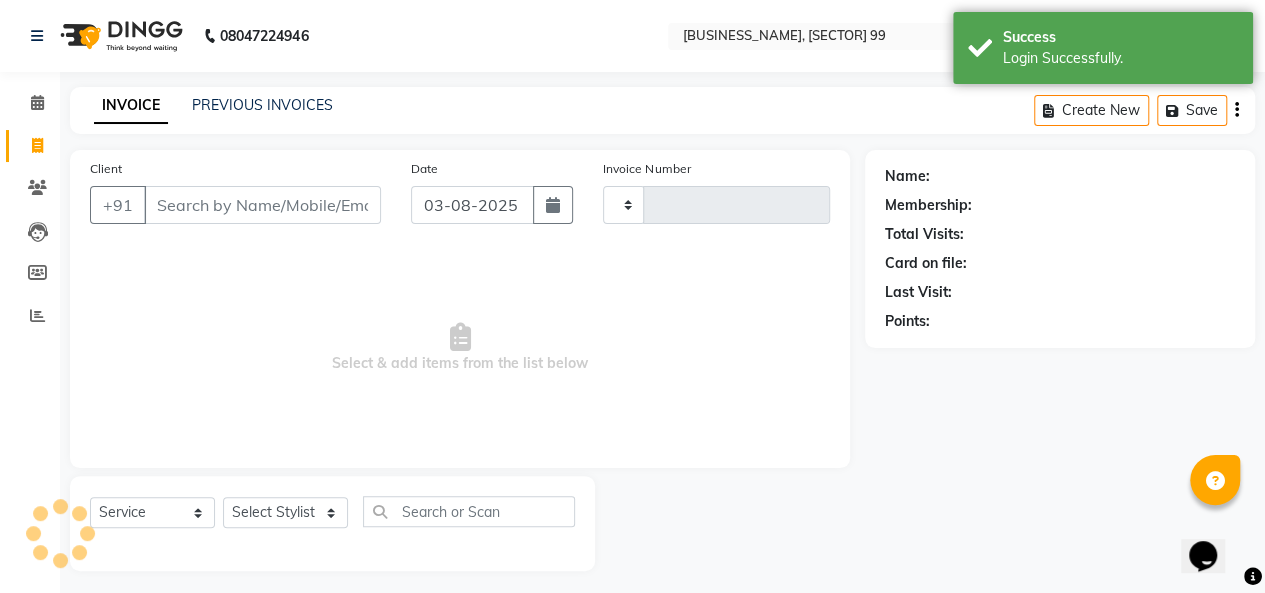 type on "2382" 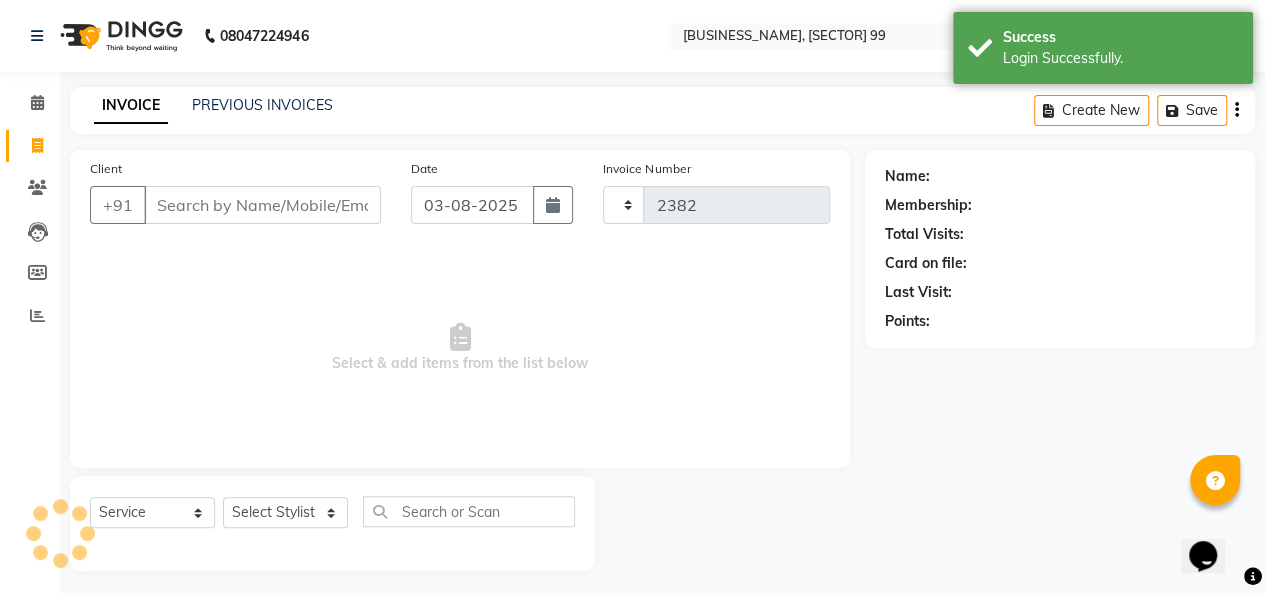 drag, startPoint x: 272, startPoint y: 219, endPoint x: 260, endPoint y: 210, distance: 15 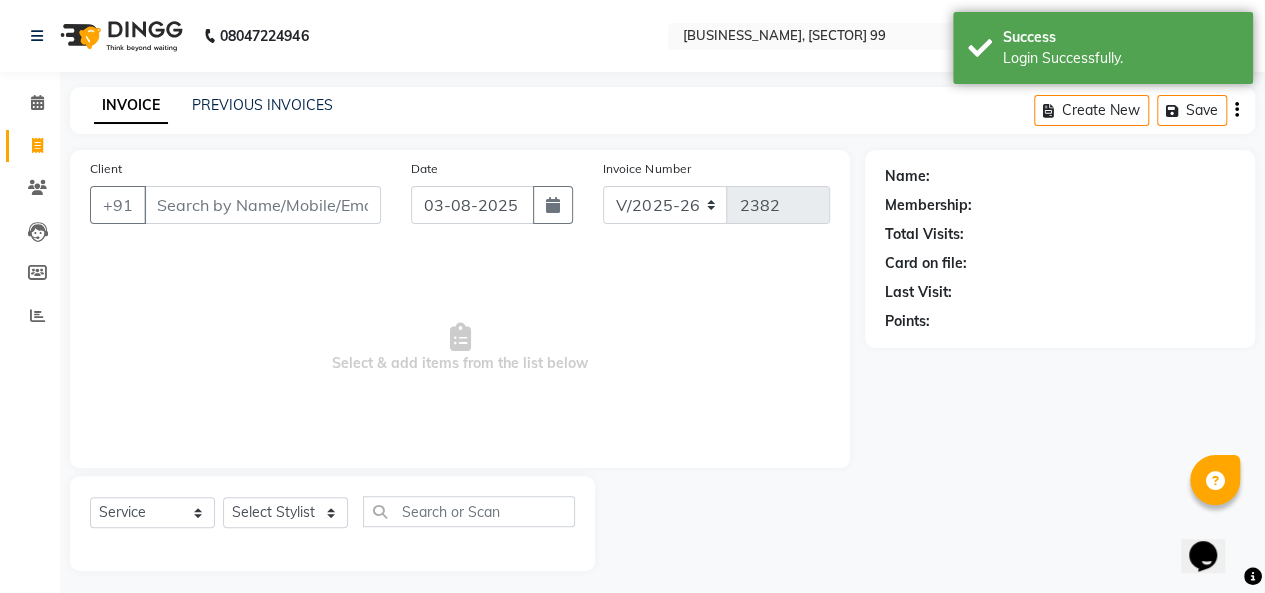 click on "Client" at bounding box center [262, 205] 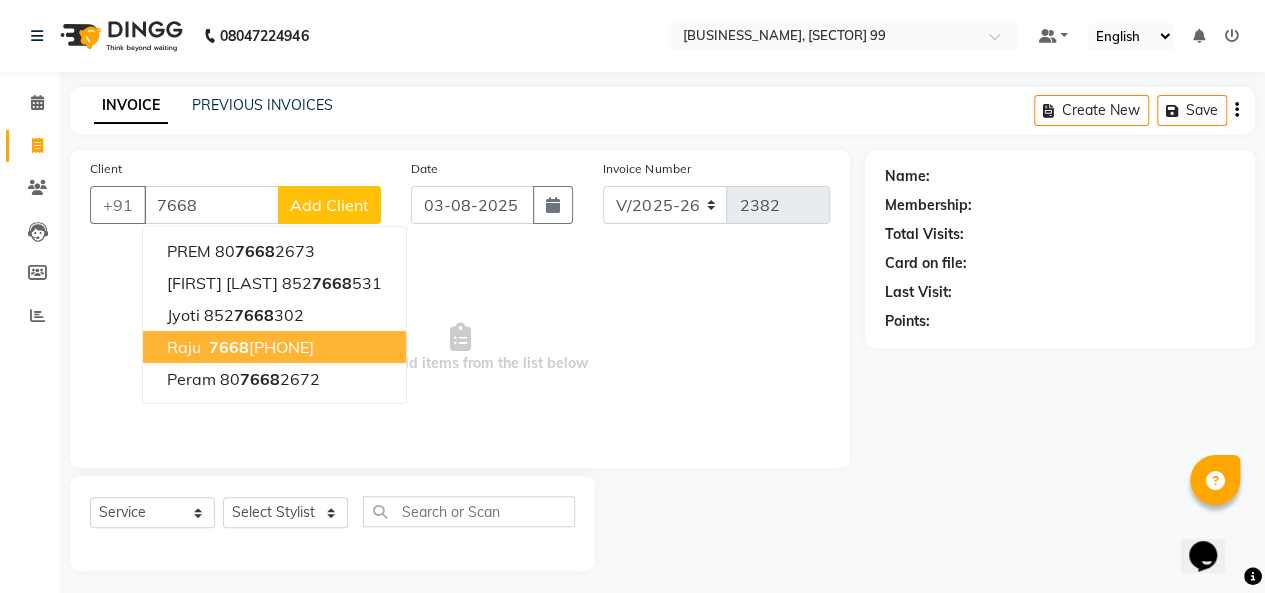 click on "[PHONE]" at bounding box center (259, 347) 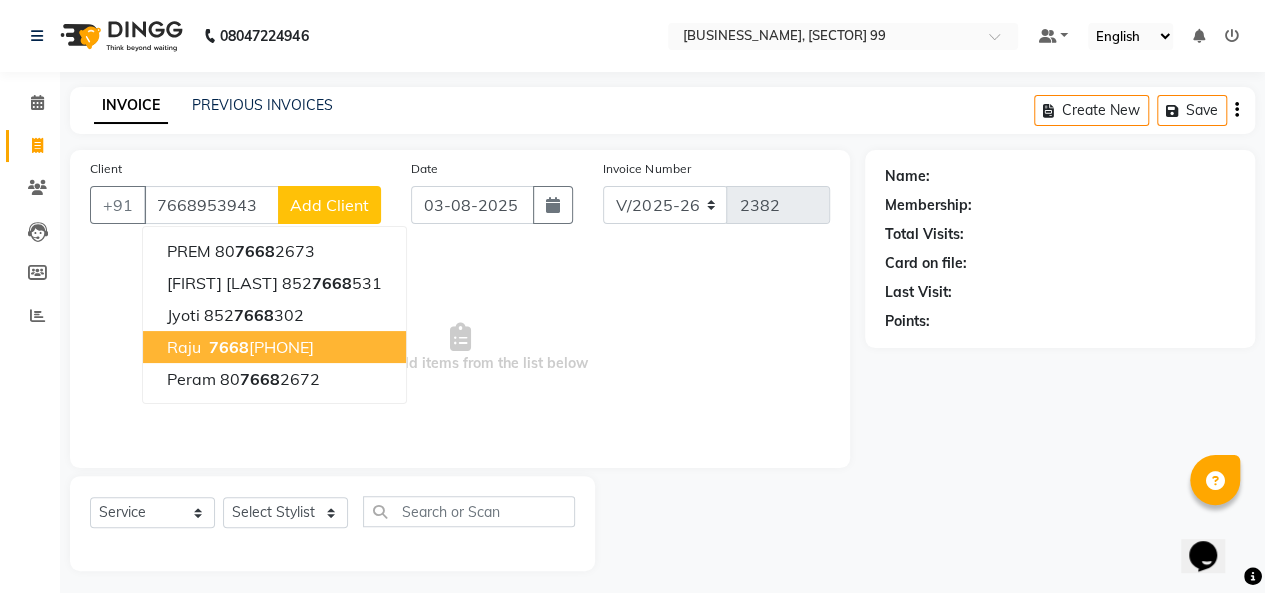 type on "7668953943" 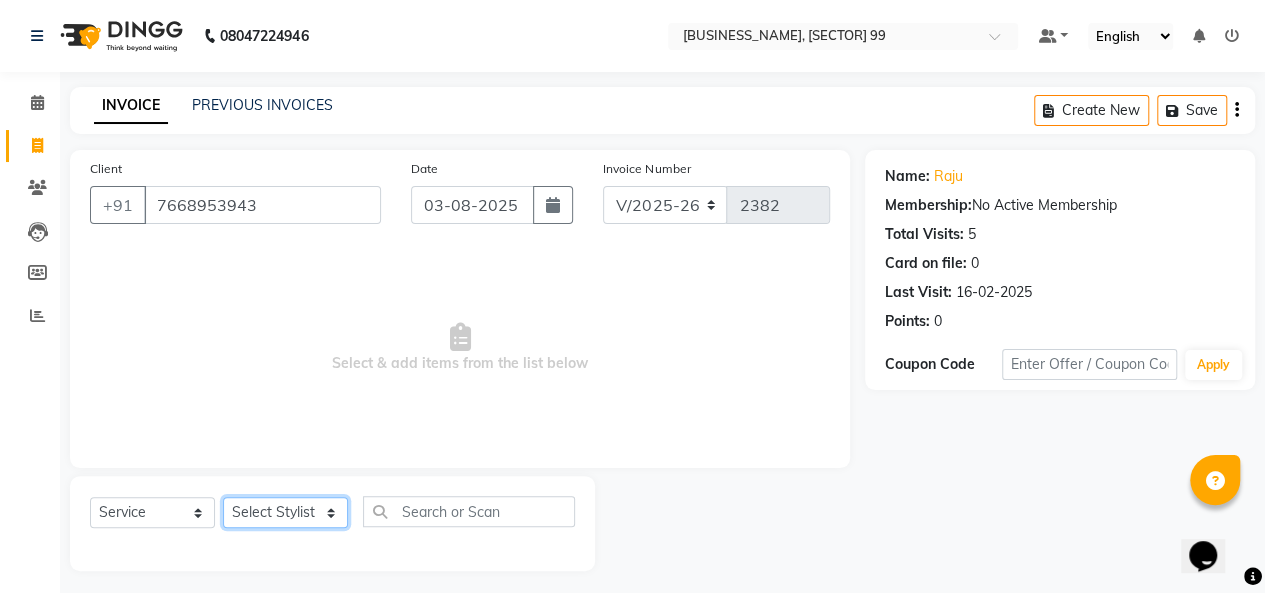 click on "Select Stylist Arjun Azad Babita [BUSINESS_NAME] [BUSINESS_NAME] Salon Komal Madhoo Mohd Adnaan Mohd Faizan Mukesh Naaz Nikki Pushpender Sahil SahNawaz" 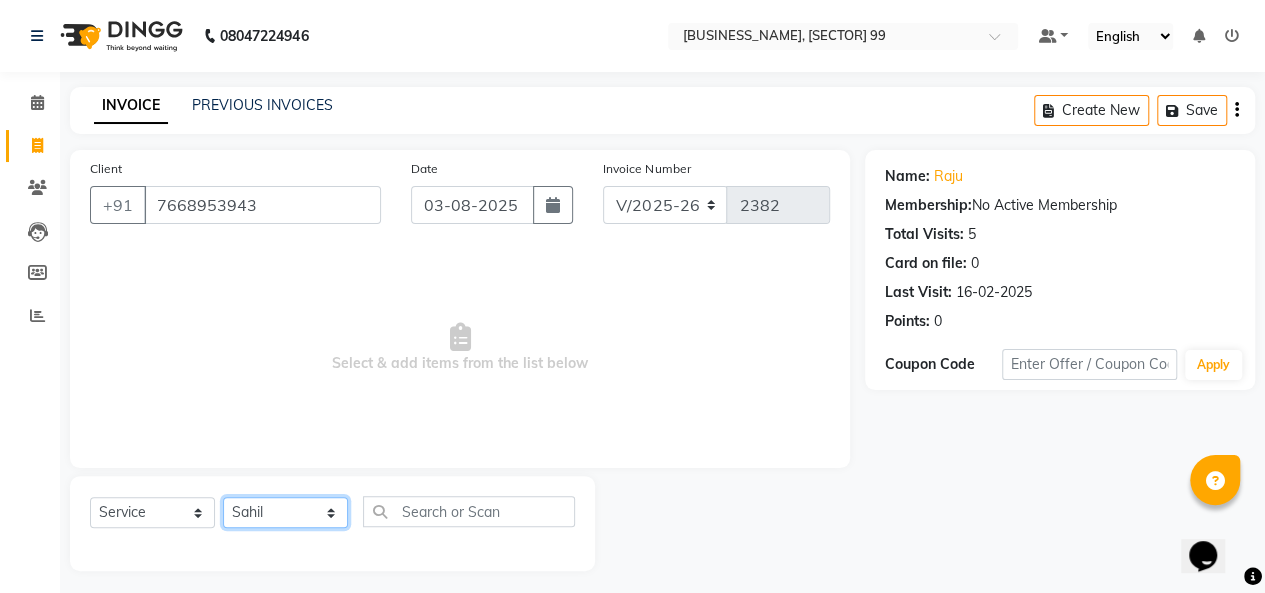 click on "Select Stylist Arjun Azad Babita [BUSINESS_NAME] [BUSINESS_NAME] Salon Komal Madhoo Mohd Adnaan Mohd Faizan Mukesh Naaz Nikki Pushpender Sahil SahNawaz" 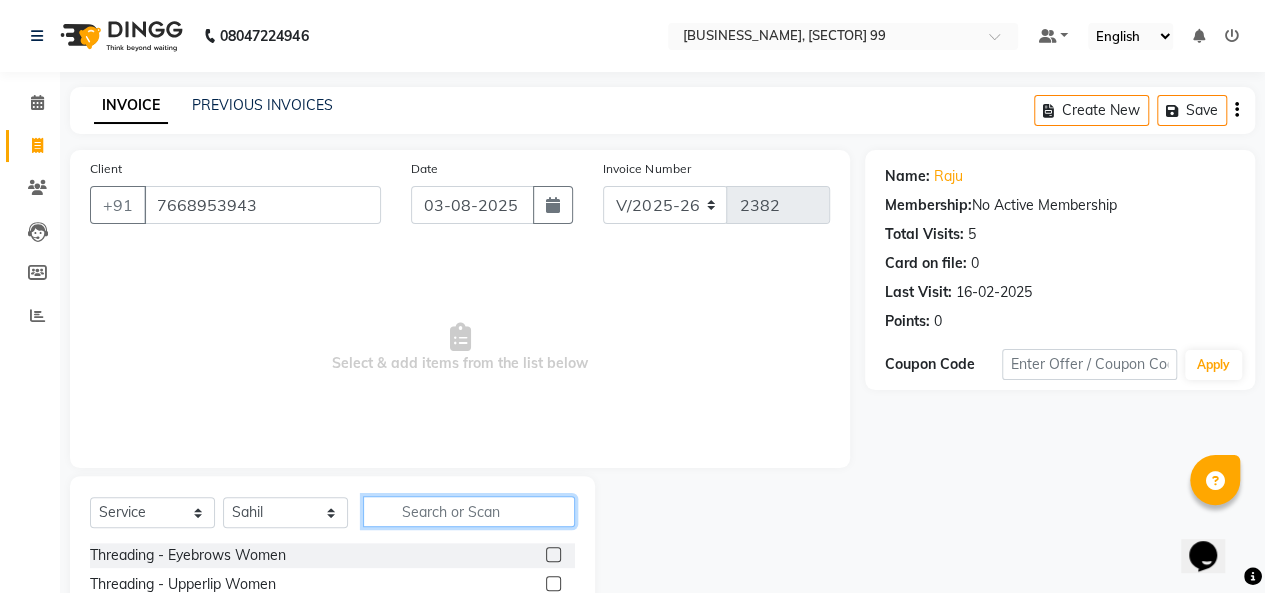 click 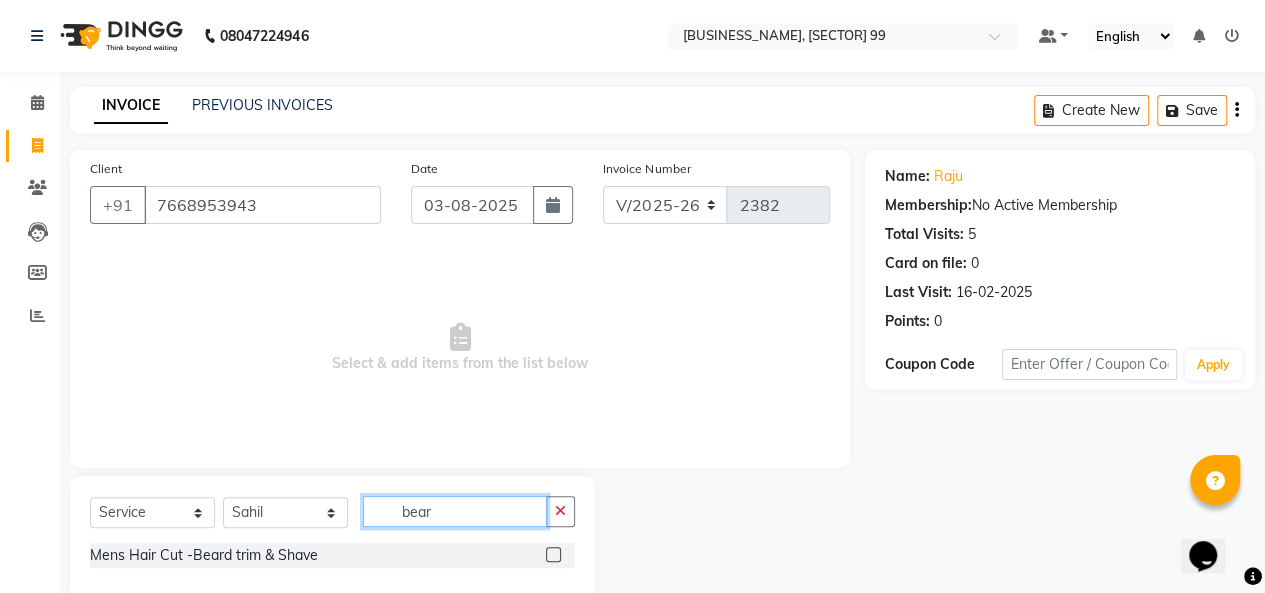 type on "bear" 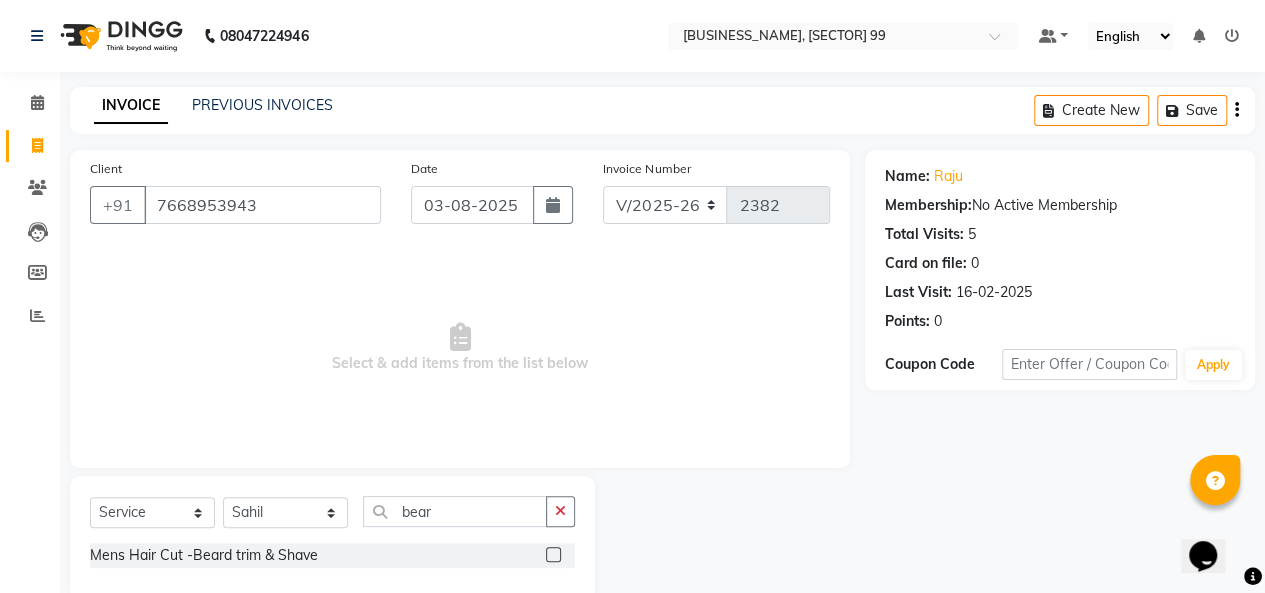 click 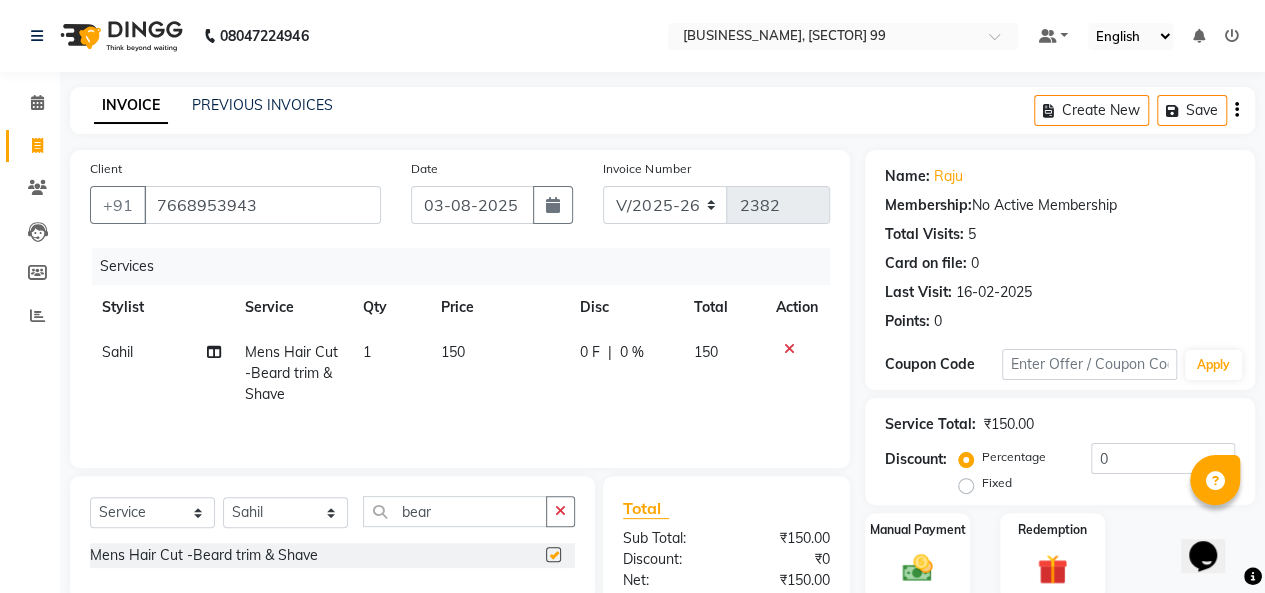 checkbox on "false" 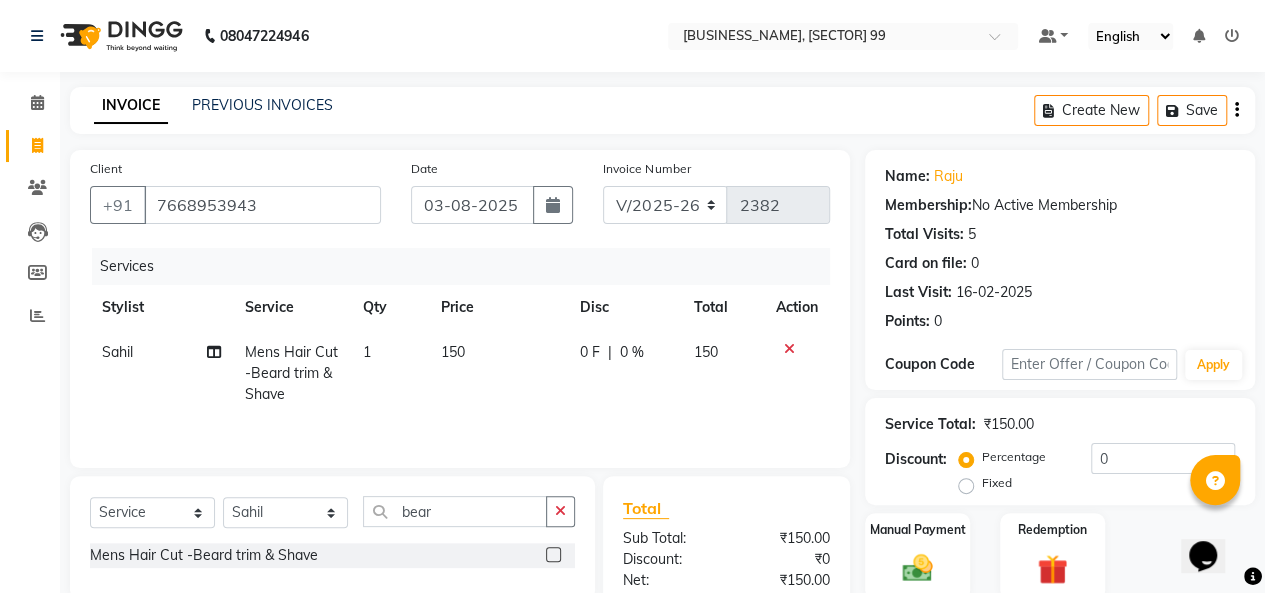 scroll, scrollTop: 164, scrollLeft: 0, axis: vertical 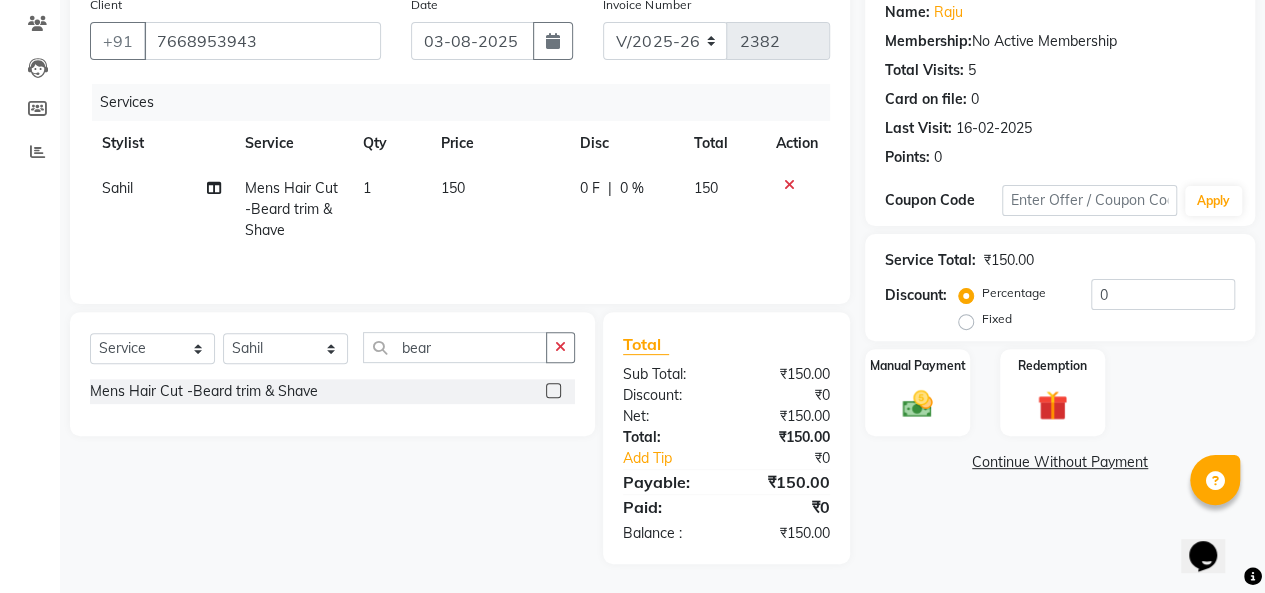 click on "150" 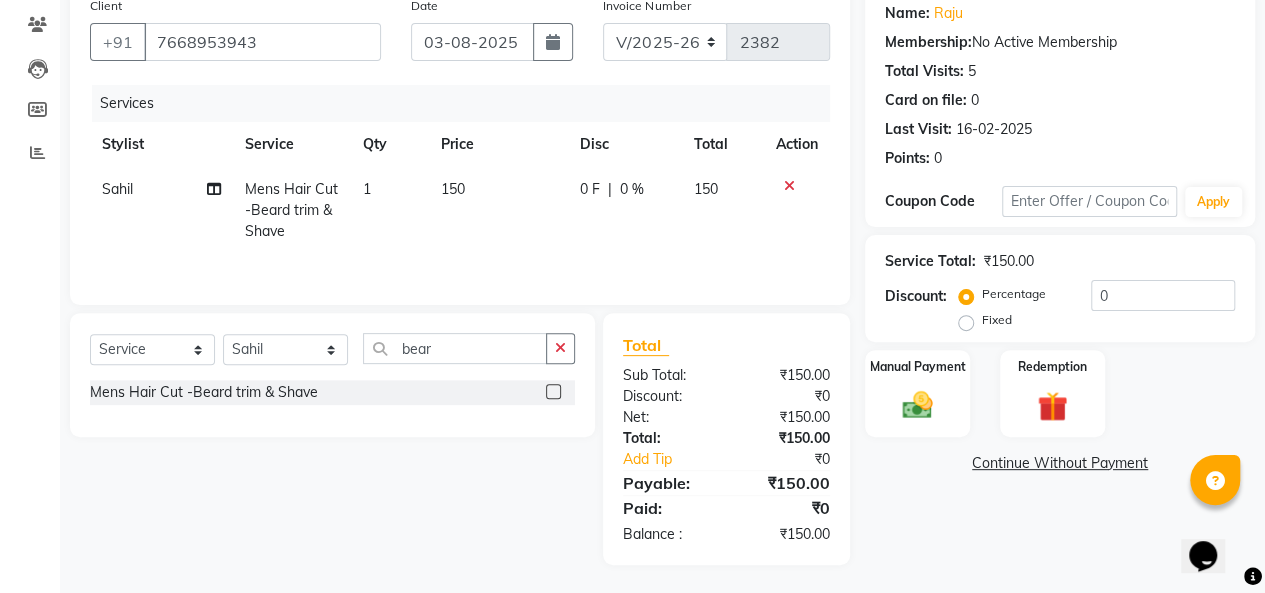 select on "62660" 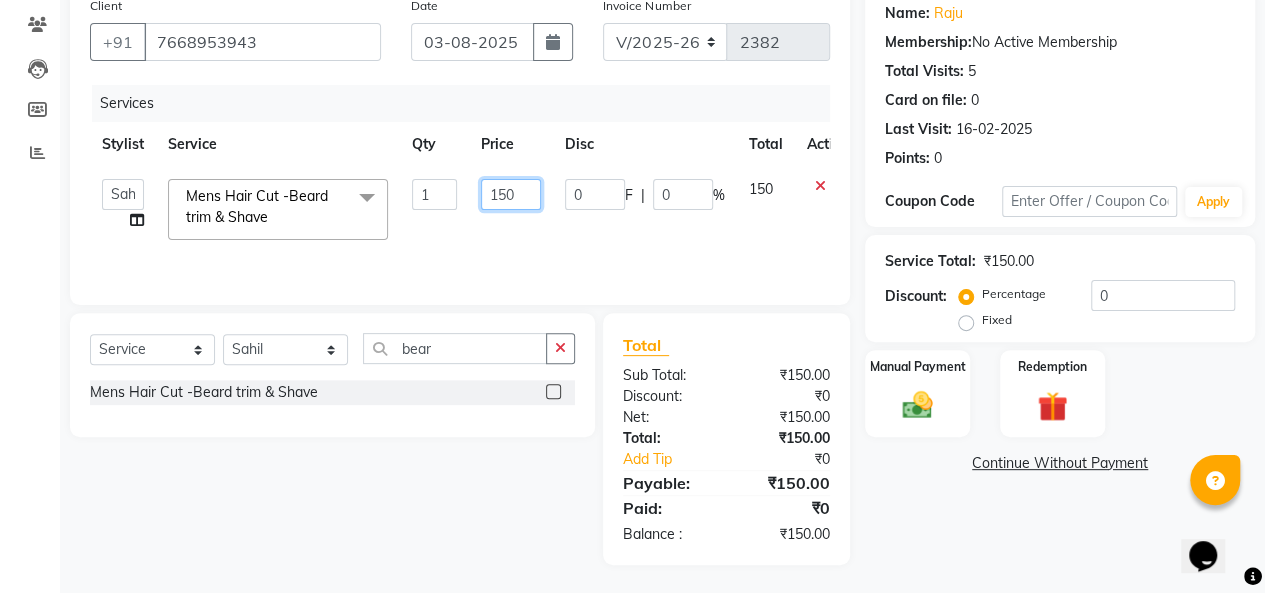 click on "150" 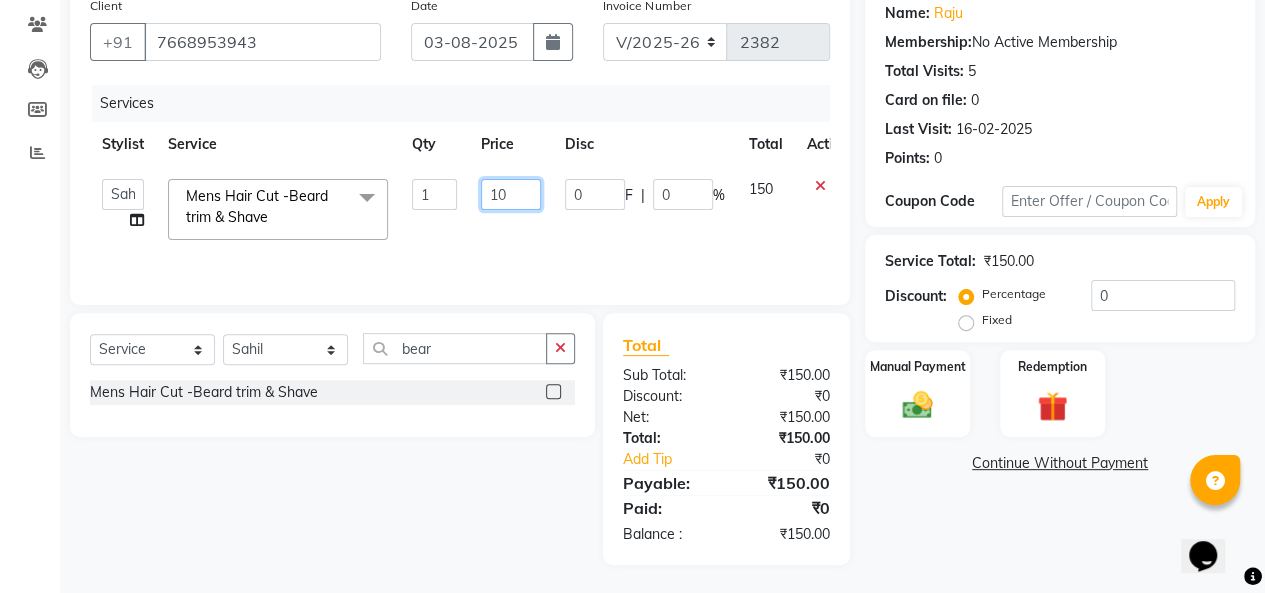 type on "100" 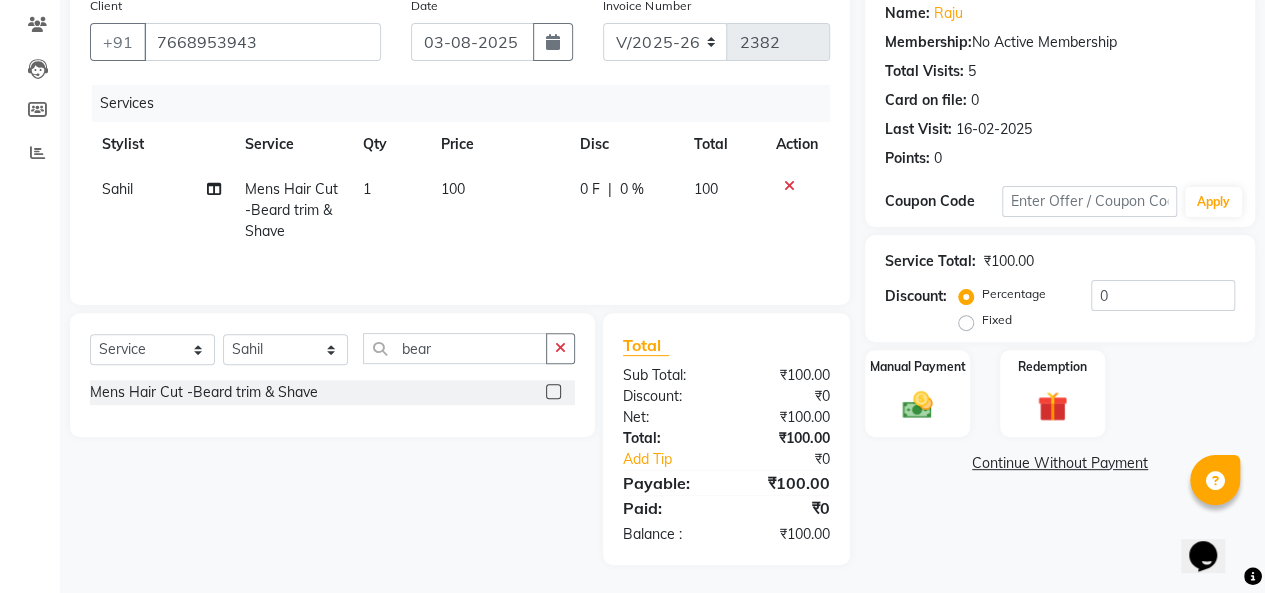 click on "Name: [FIRST] Membership: No Active Membership Total Visits: 5 Card on file: 0 Last Visit: 16-02-2025 Points: 0 Coupon Code Apply Service Total: ₹100.00 Discount: Percentage Fixed 0 Manual Payment Redemption Continue Without Payment" 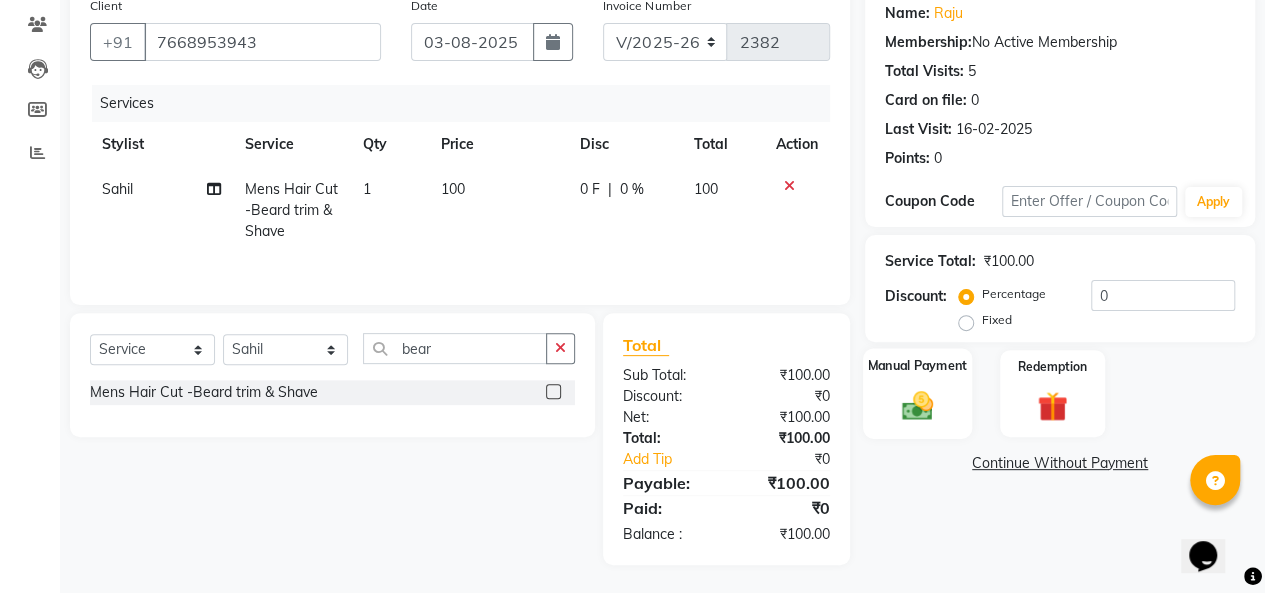 click 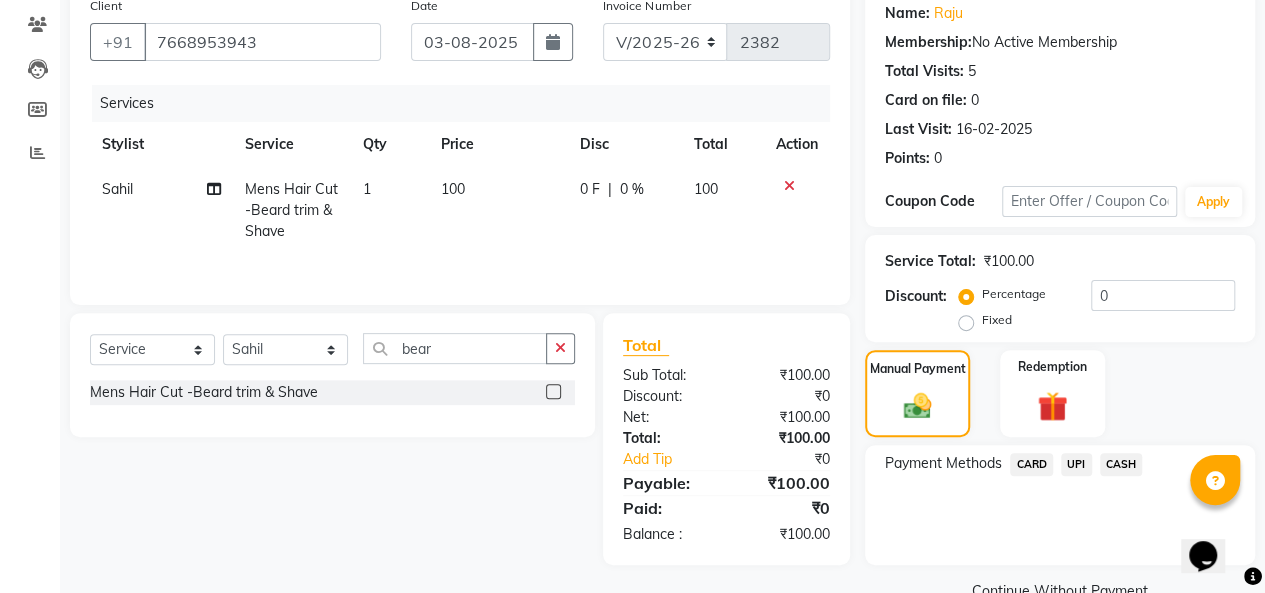 click on "UPI" 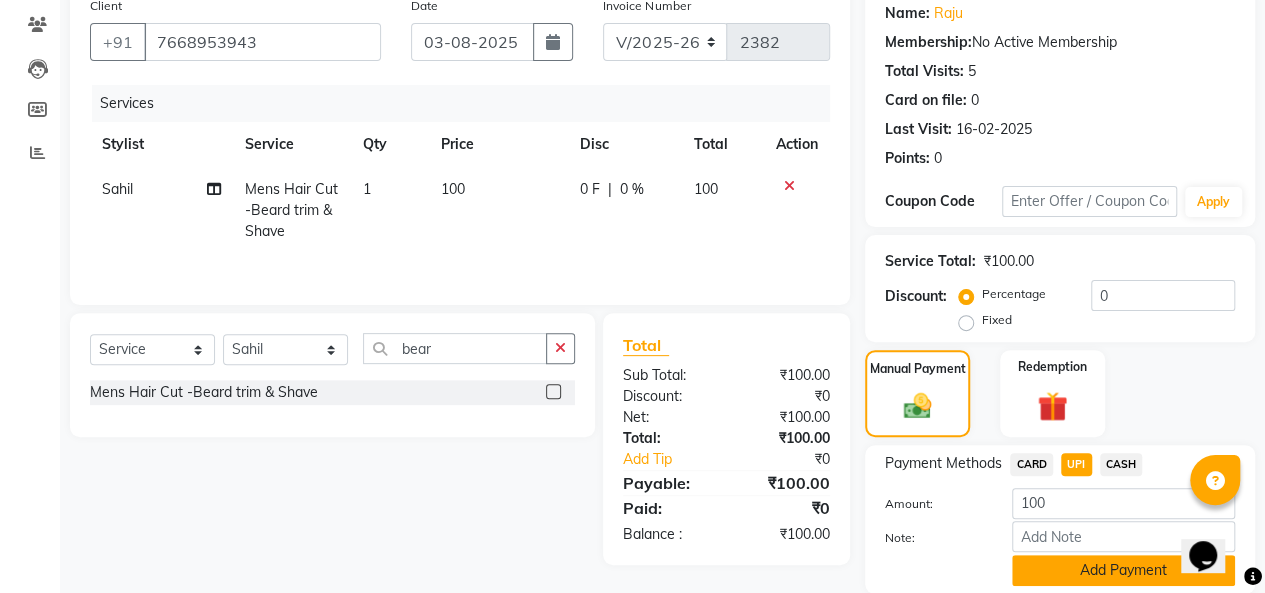 click on "Add Payment" 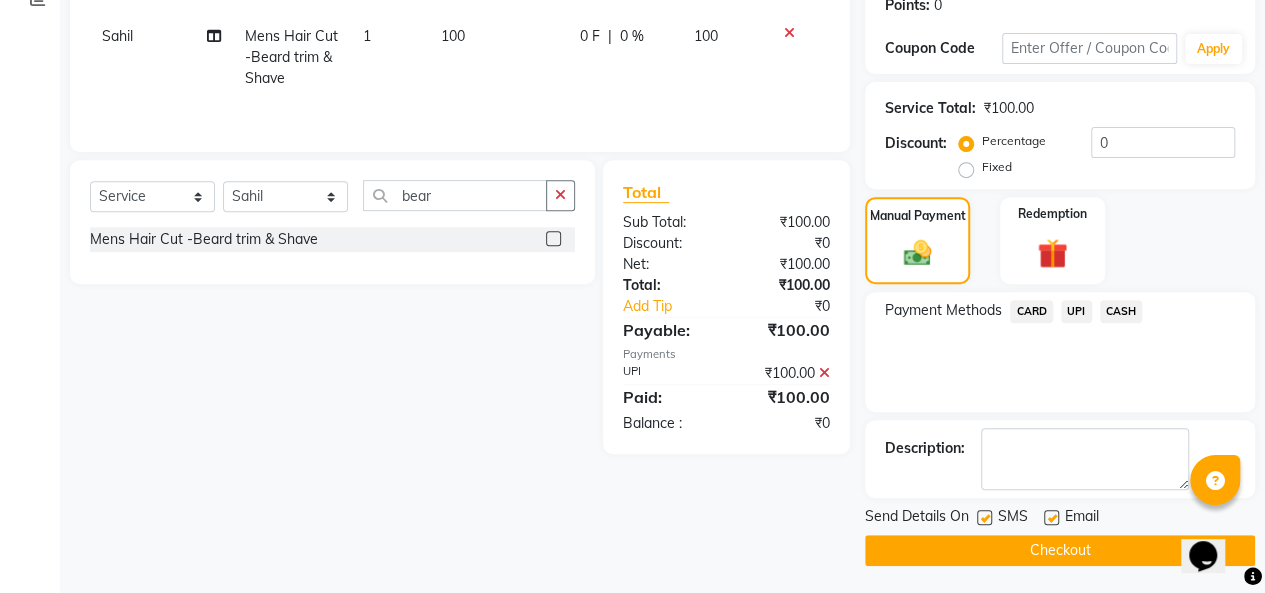click on "Checkout" 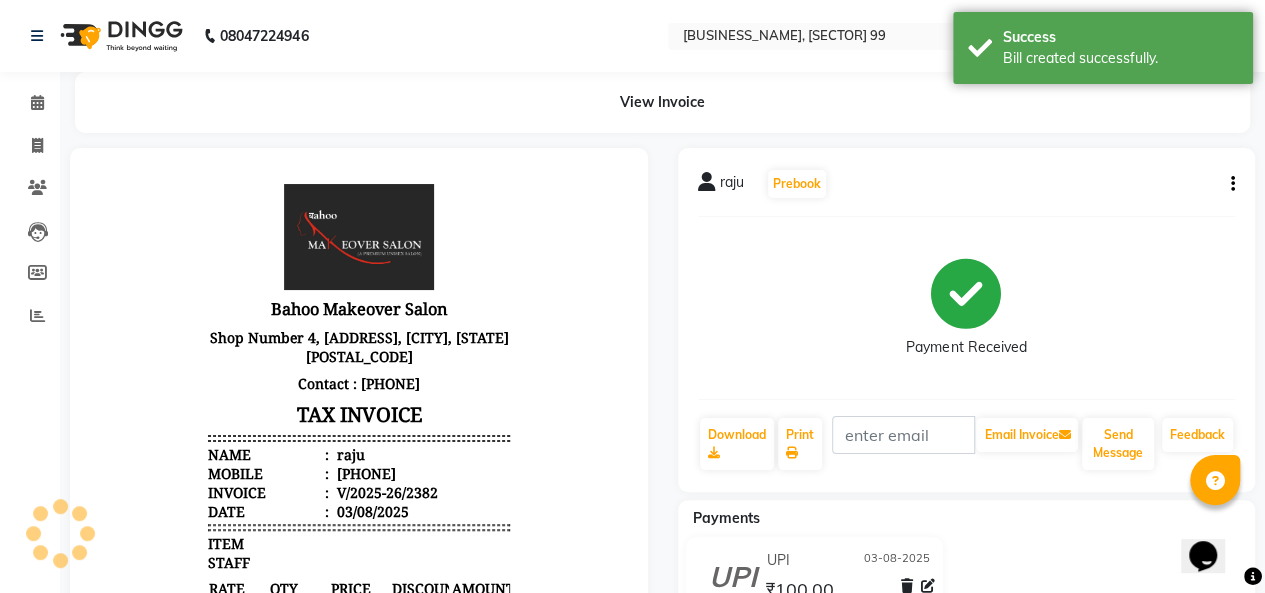 scroll, scrollTop: 0, scrollLeft: 0, axis: both 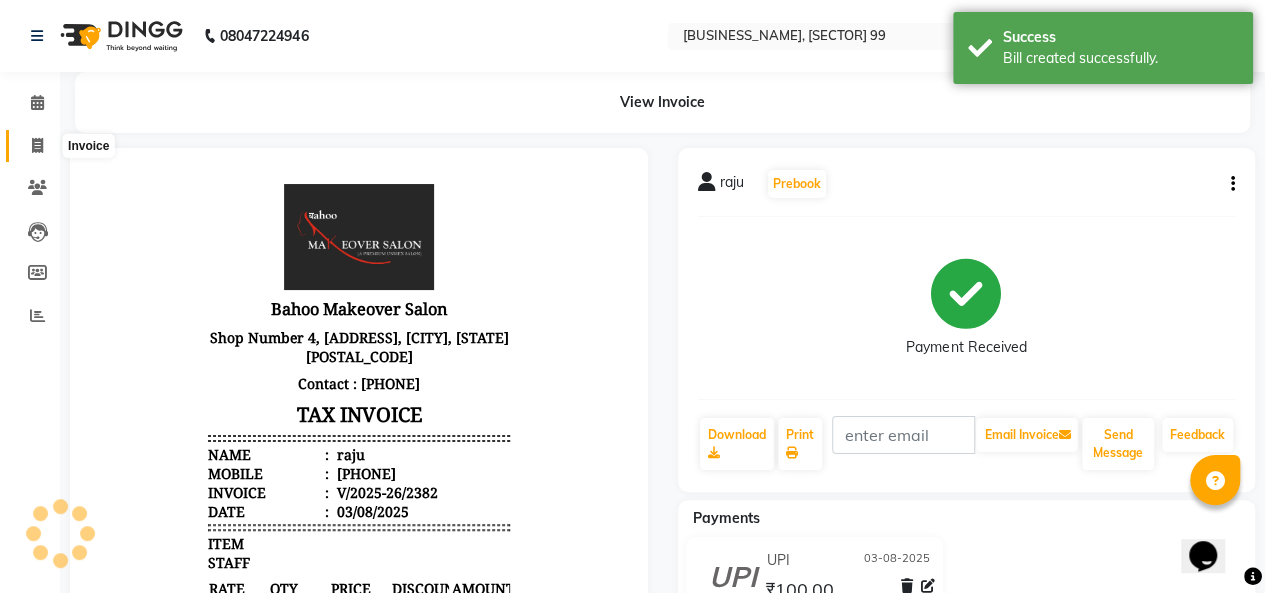click 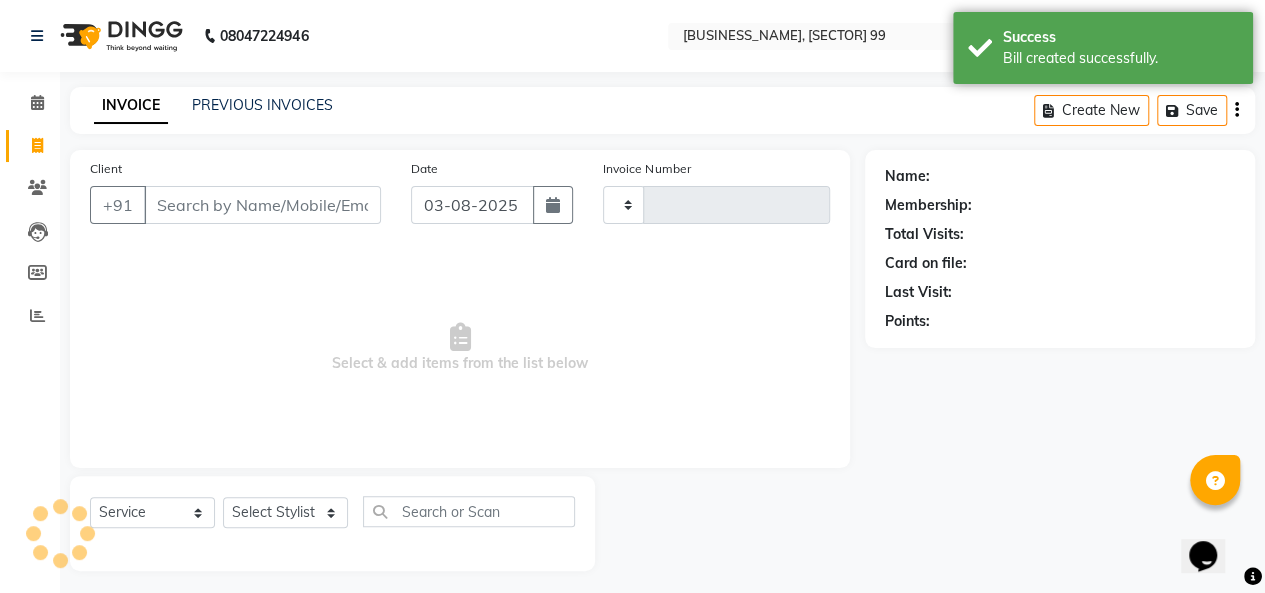 scroll, scrollTop: 7, scrollLeft: 0, axis: vertical 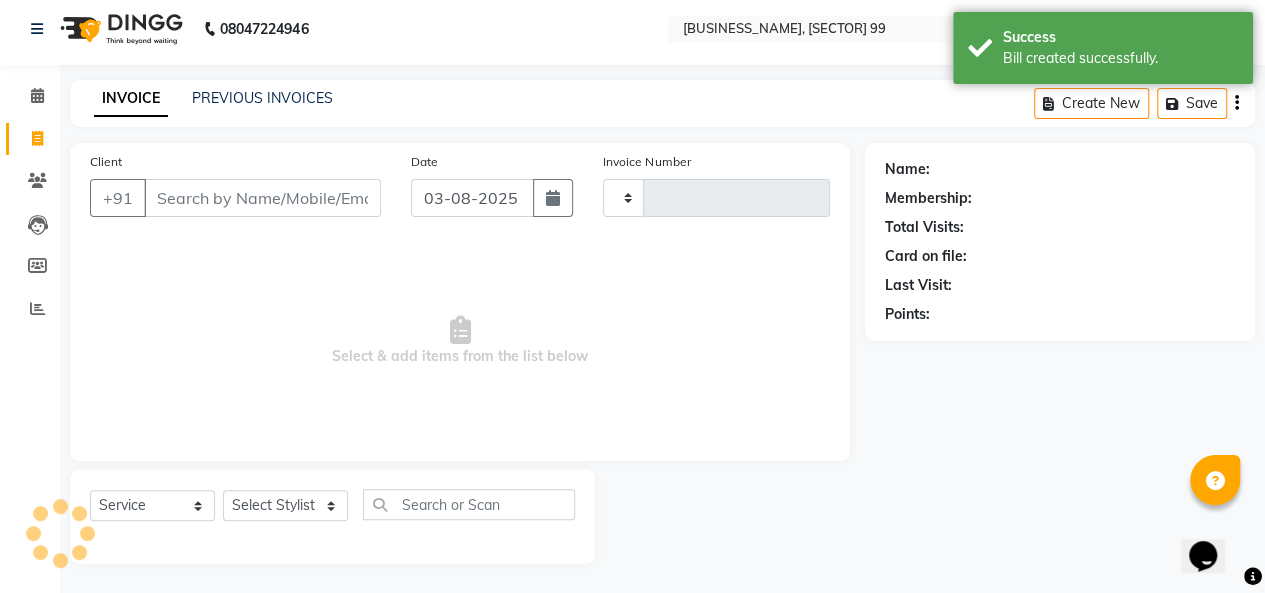type on "2383" 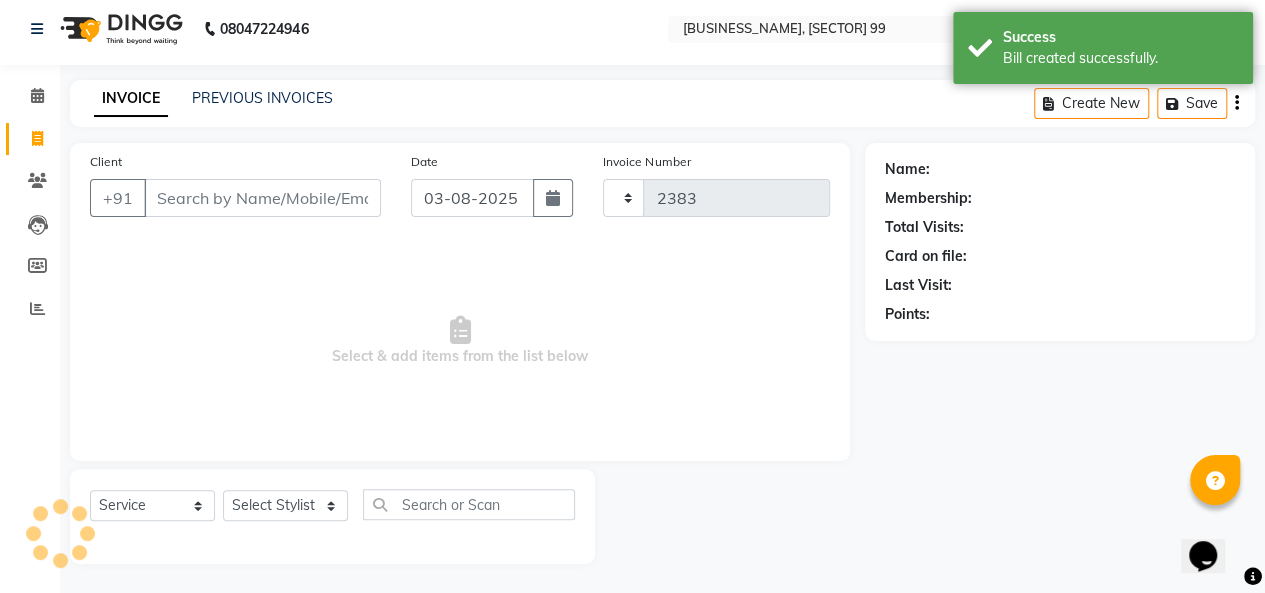 select on "6856" 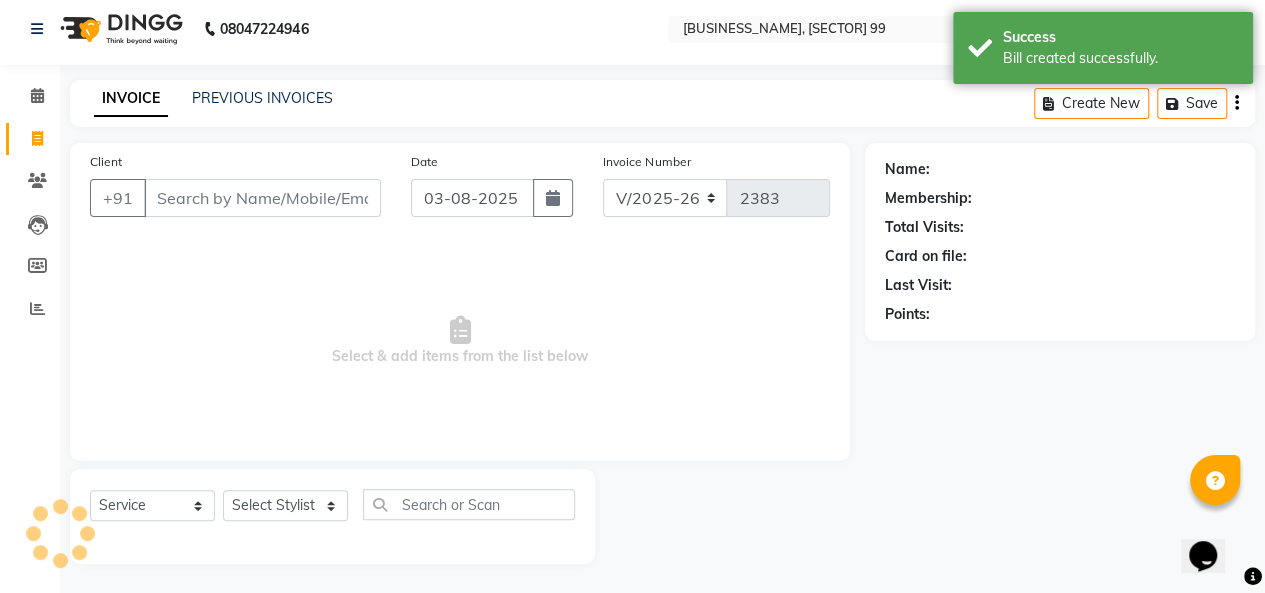 click on "Client" at bounding box center [262, 198] 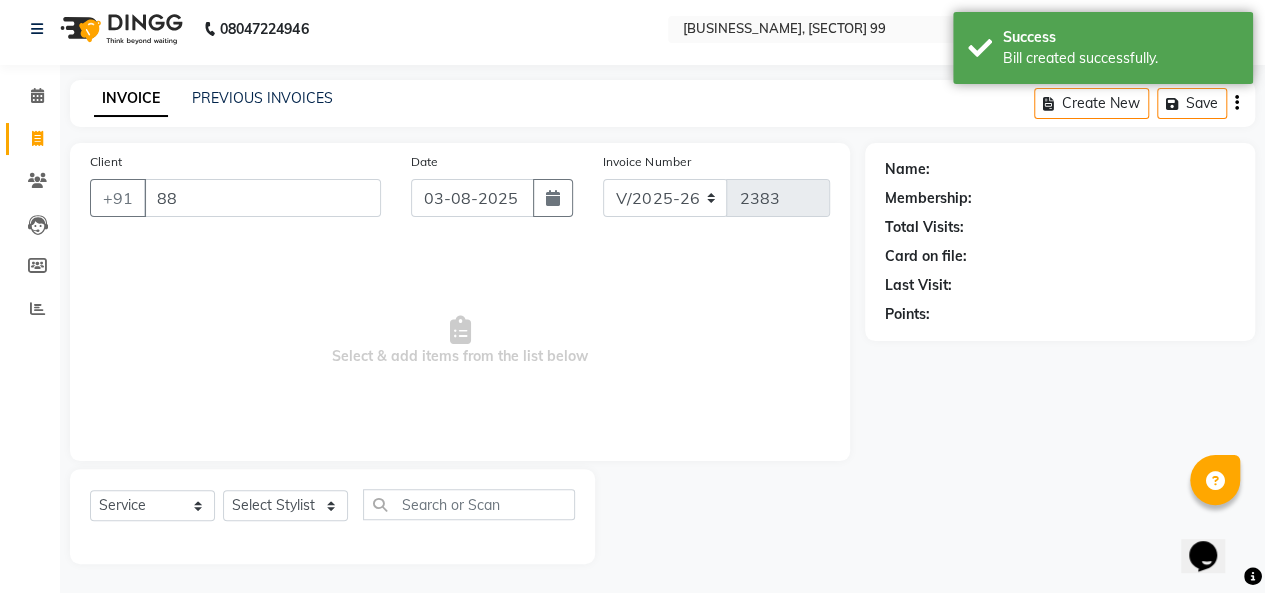 type on "882" 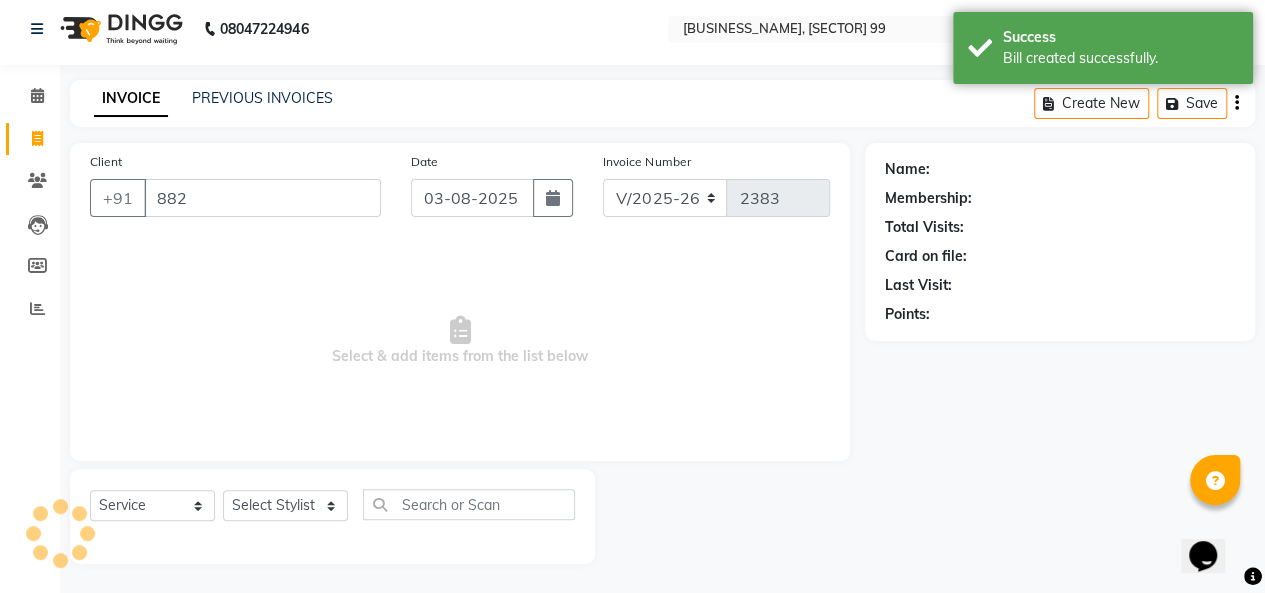 scroll, scrollTop: 0, scrollLeft: 0, axis: both 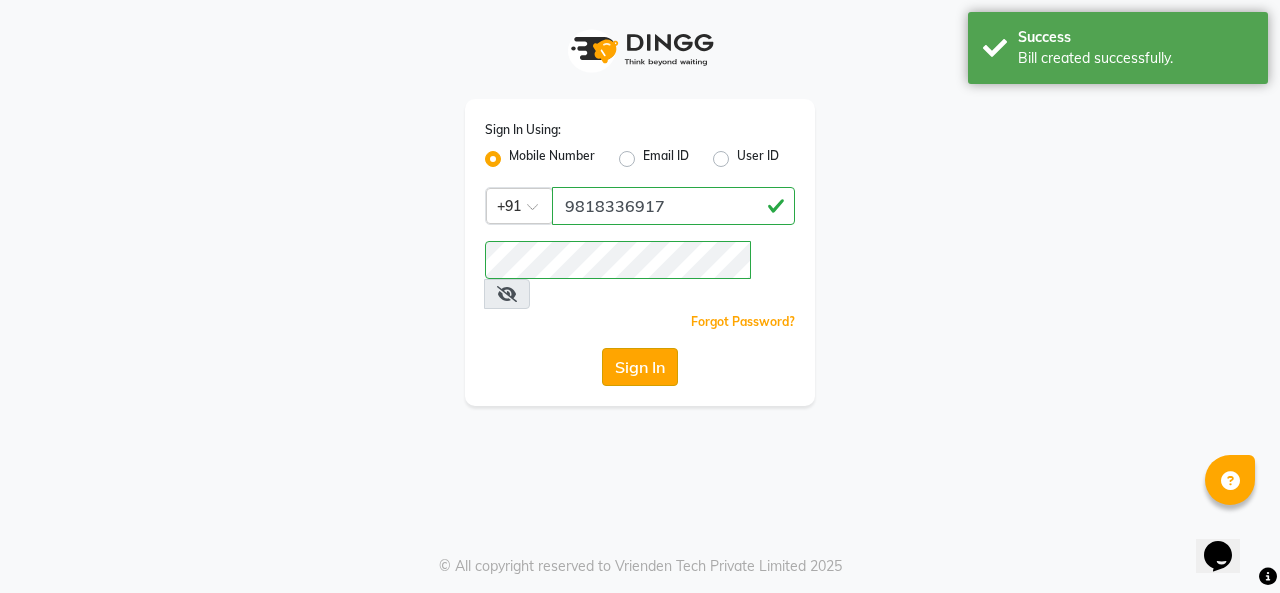 click on "Sign In" 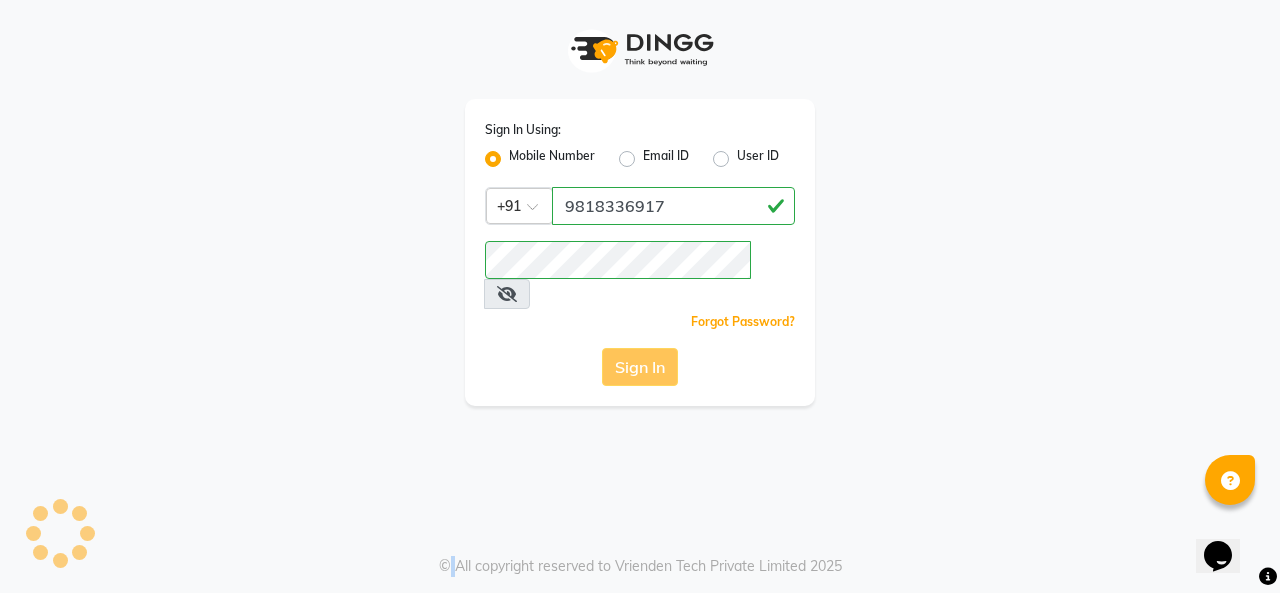 click on "Sign In" 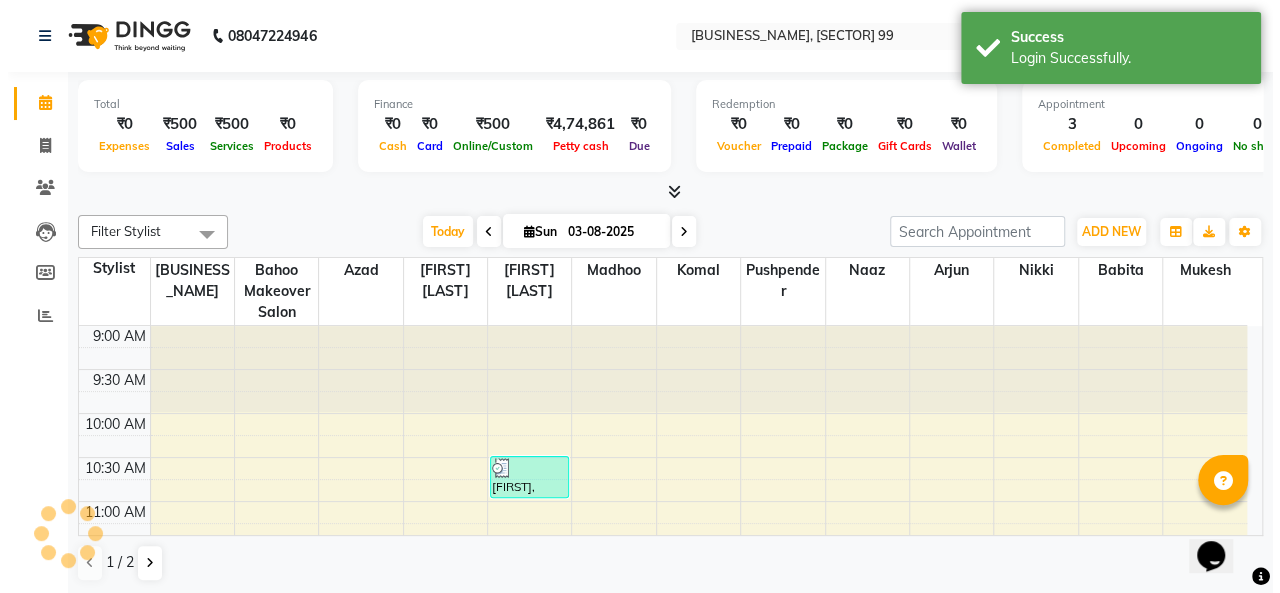 scroll, scrollTop: 174, scrollLeft: 0, axis: vertical 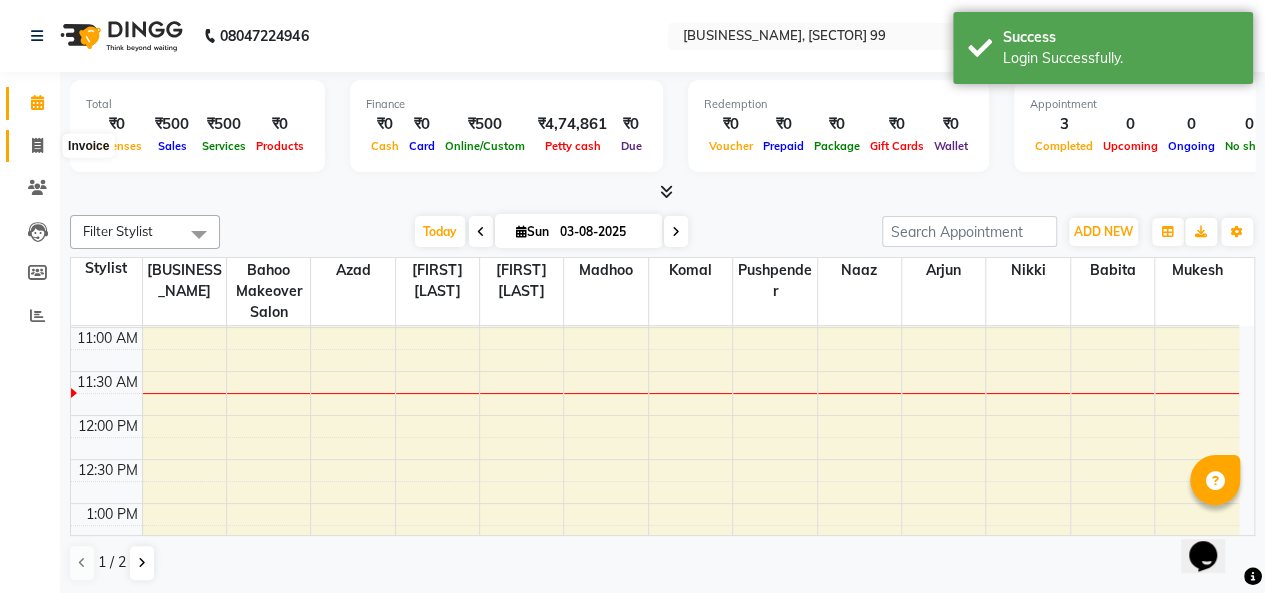 click 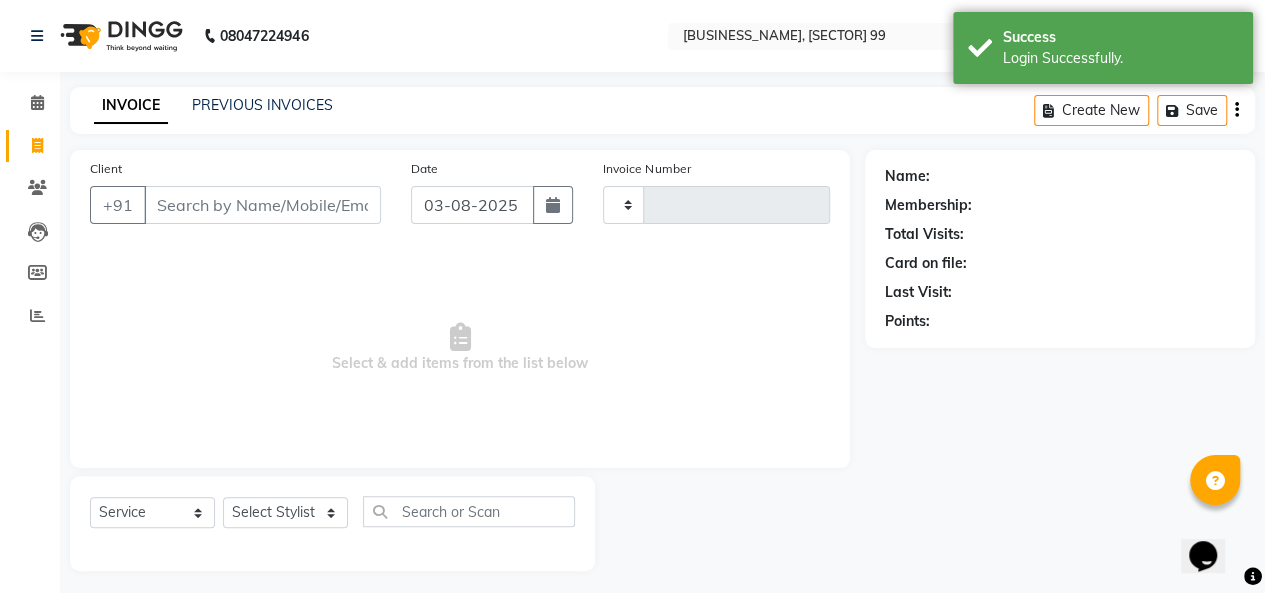 type on "2383" 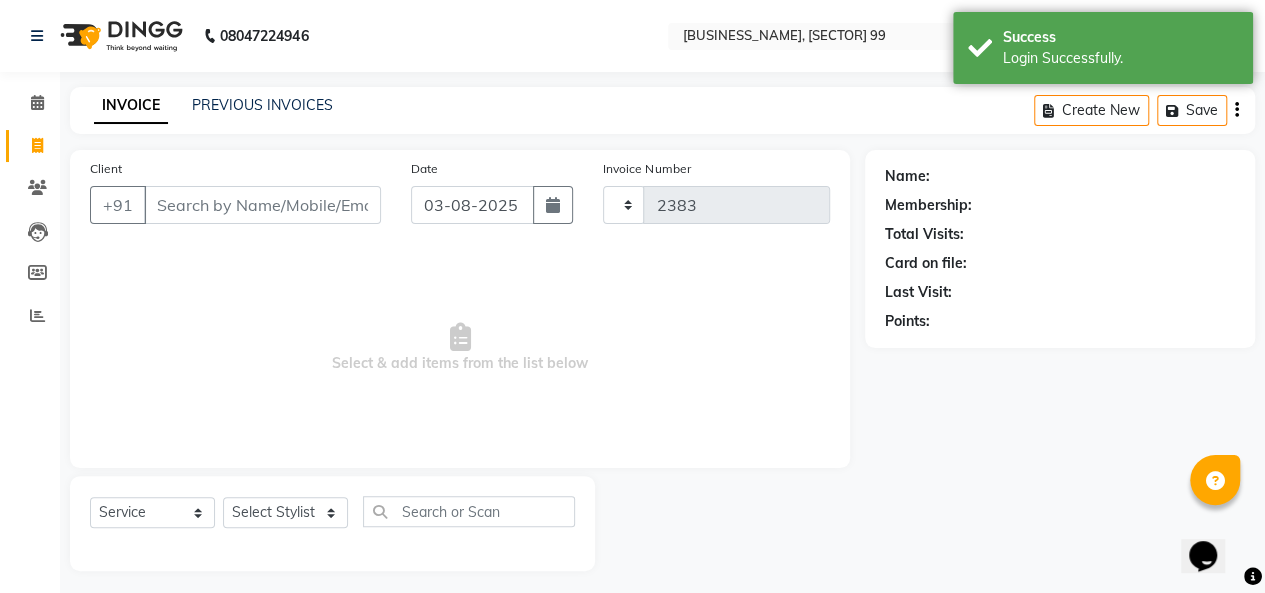 select on "6856" 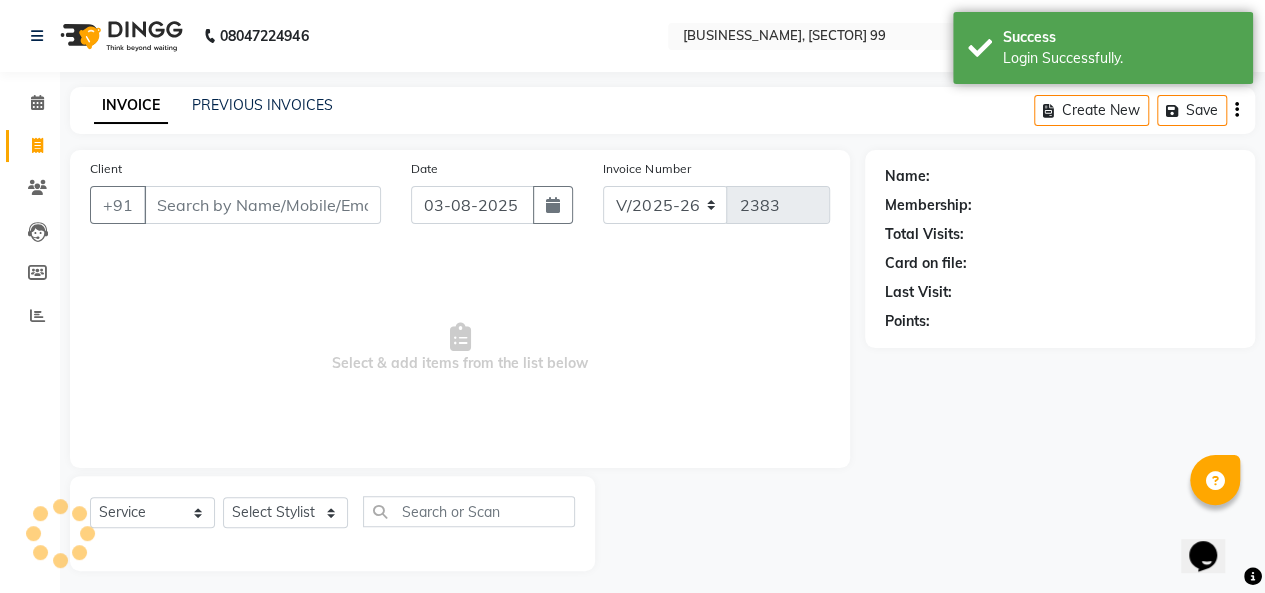 click on "Client" at bounding box center (262, 205) 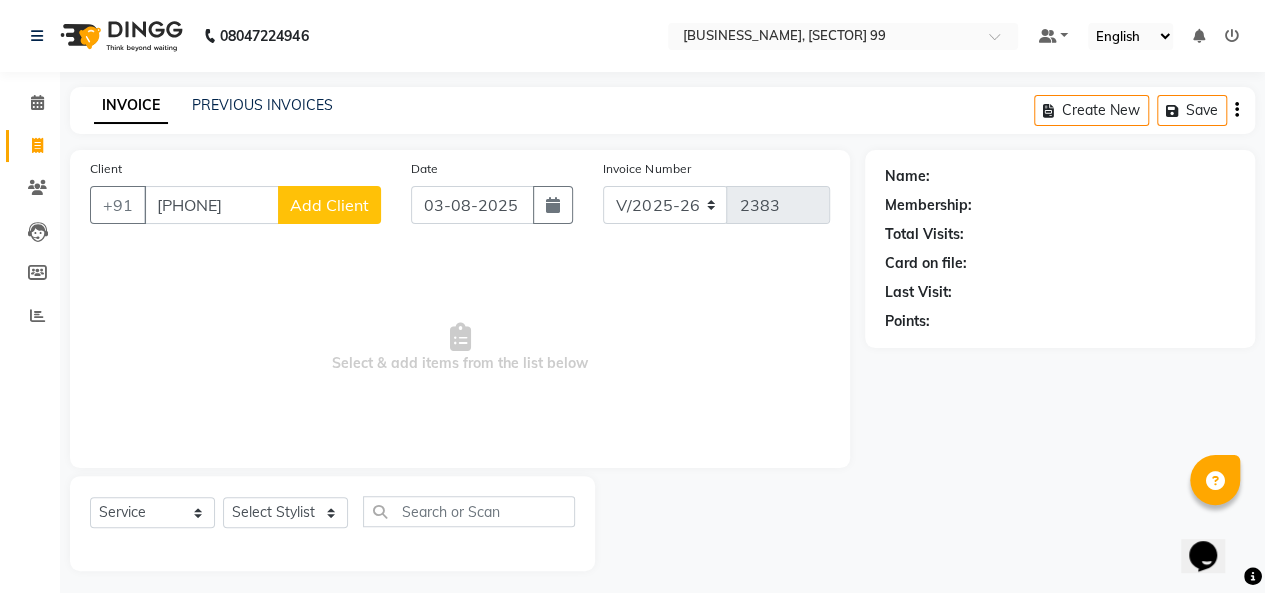 type on "[PHONE]" 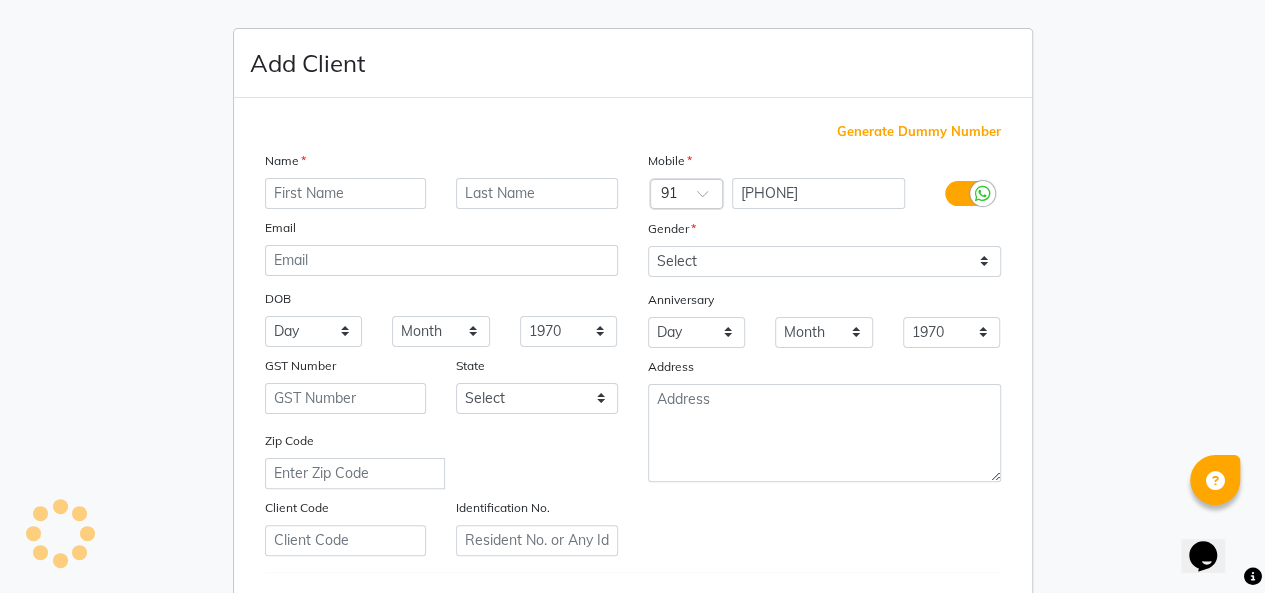 type on "9818336917" 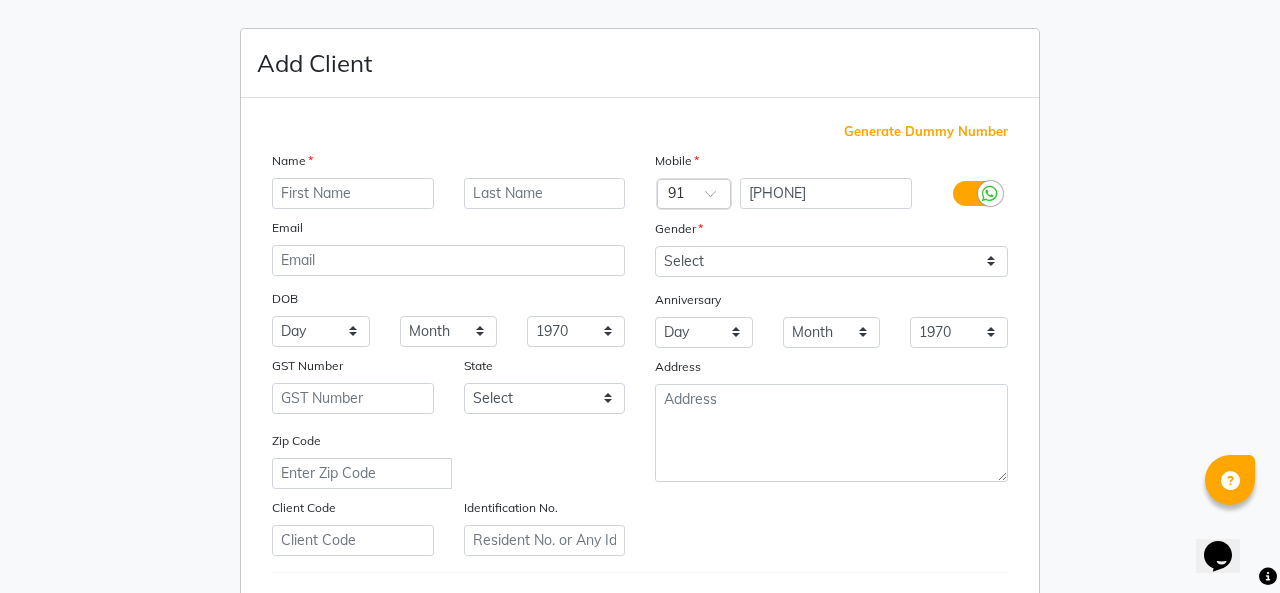 click at bounding box center [353, 193] 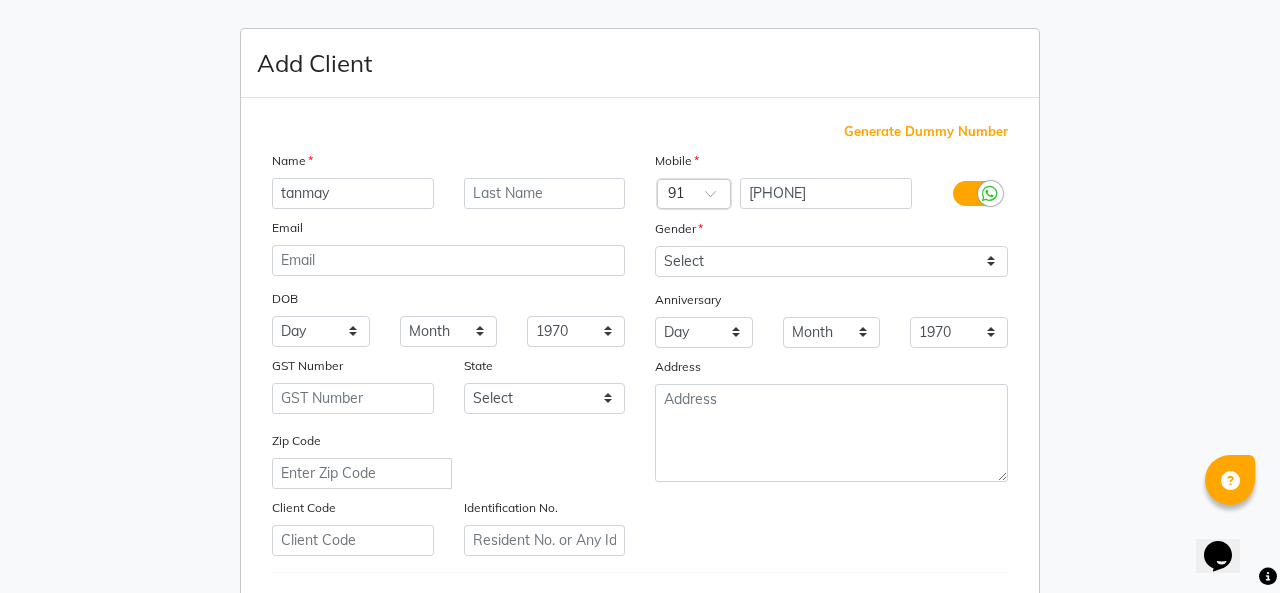 type on "tanmay" 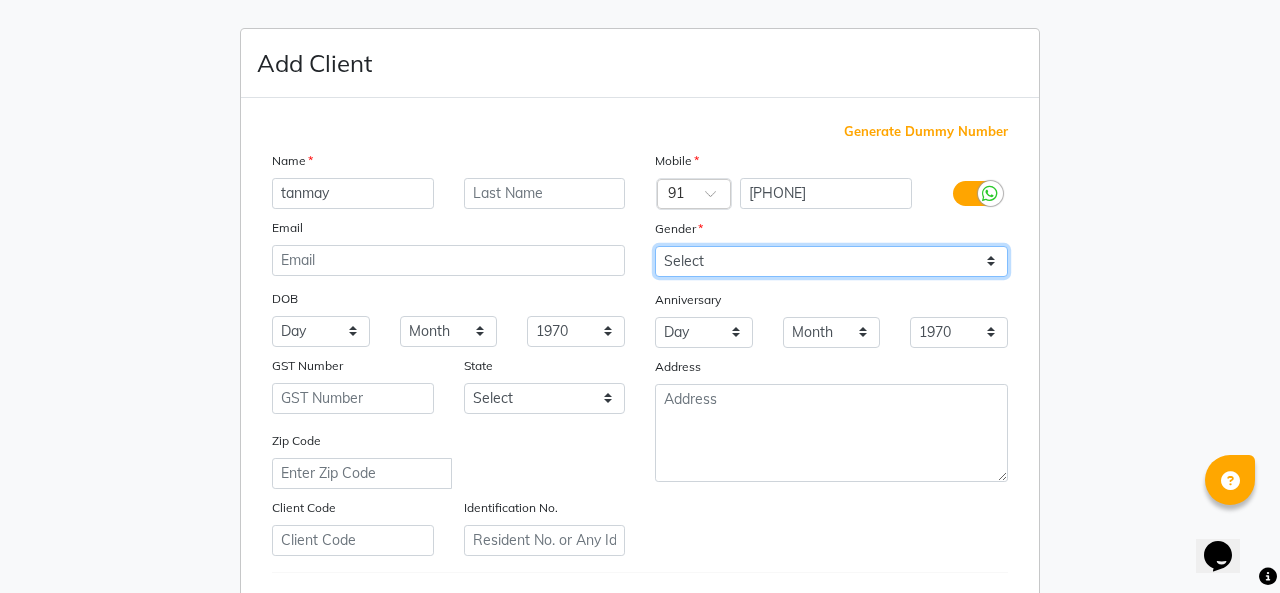 drag, startPoint x: 791, startPoint y: 257, endPoint x: 730, endPoint y: 317, distance: 85.56284 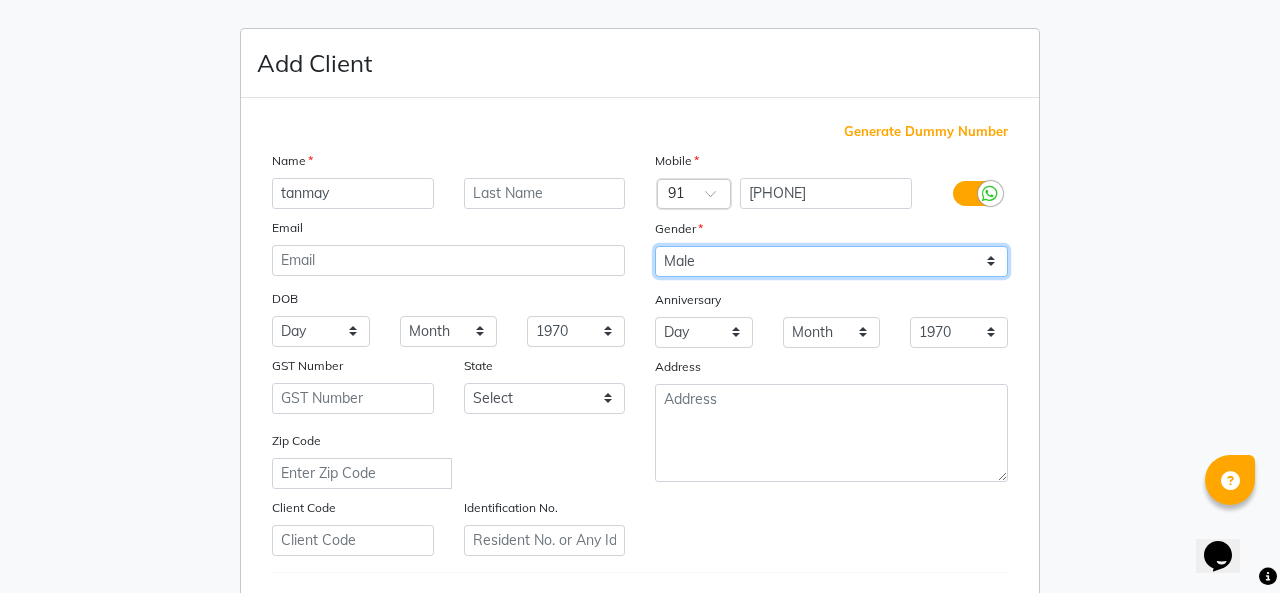 click on "Select Male Female Other Prefer Not To Say" at bounding box center (831, 261) 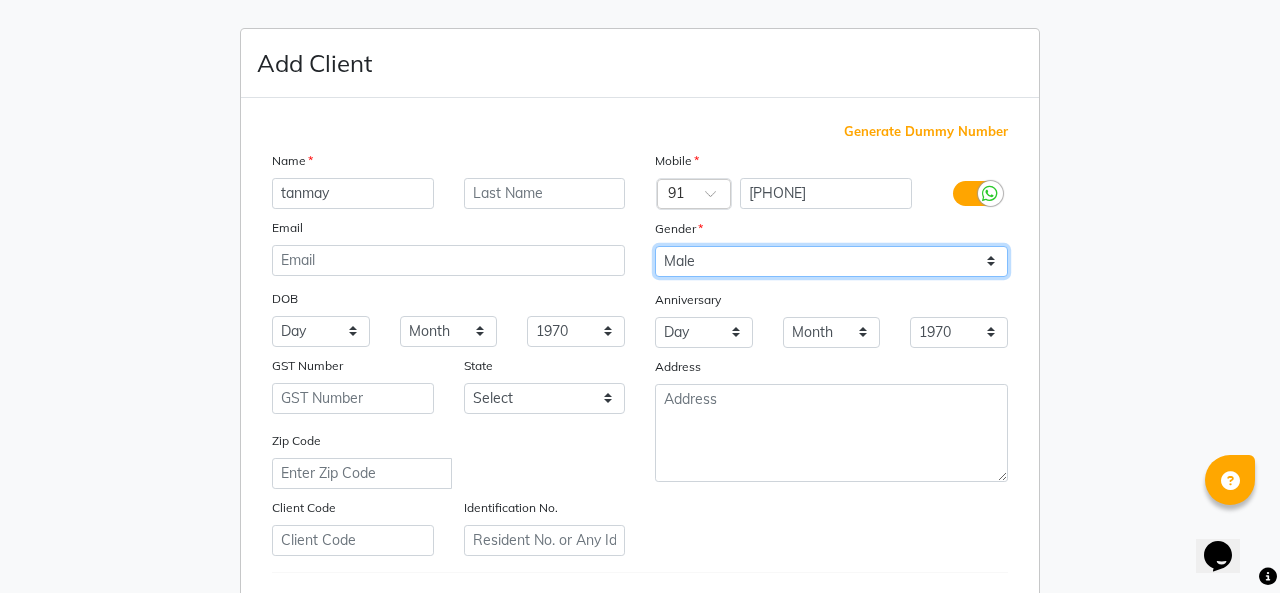 scroll, scrollTop: 326, scrollLeft: 0, axis: vertical 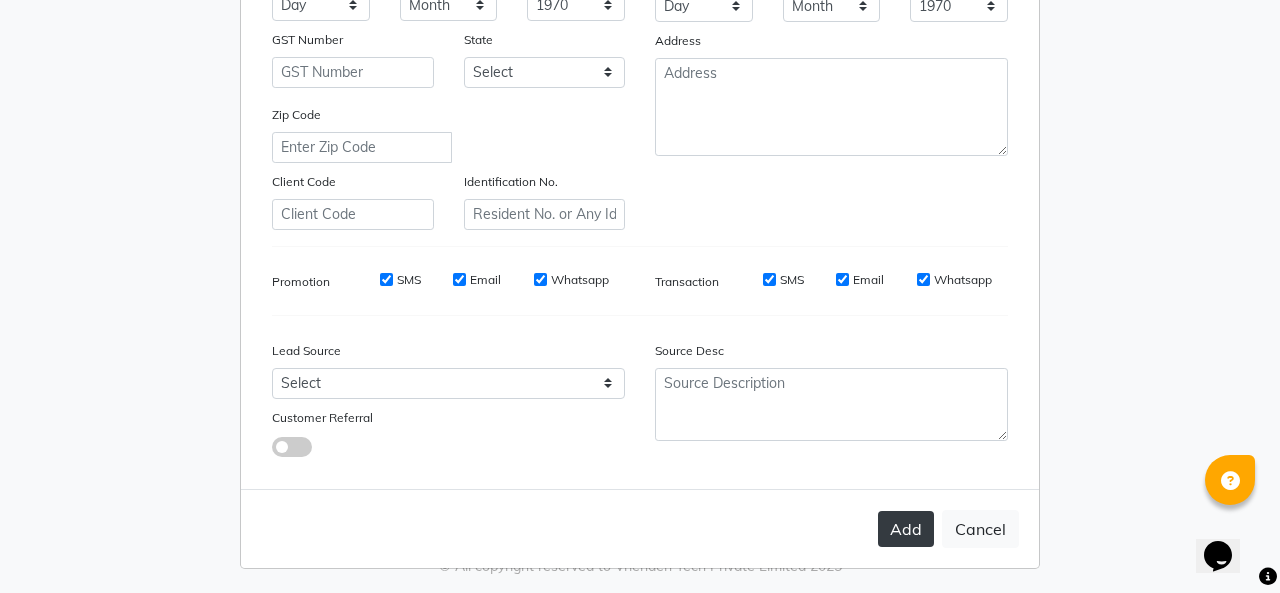 click on "Add" at bounding box center (906, 529) 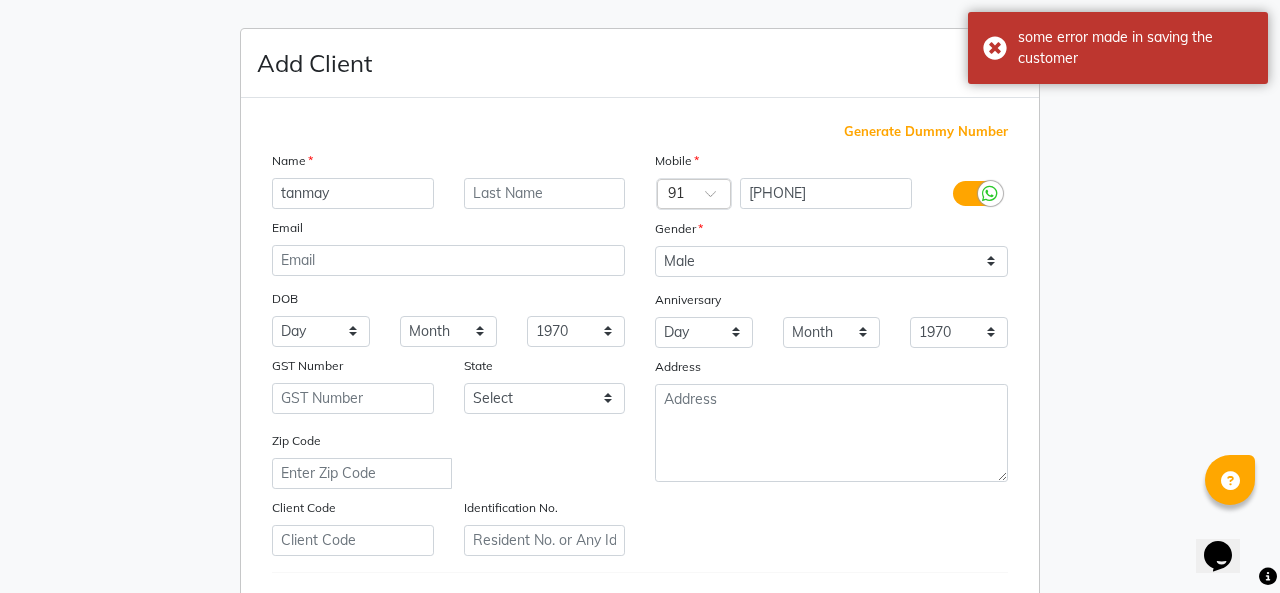 scroll, scrollTop: 326, scrollLeft: 0, axis: vertical 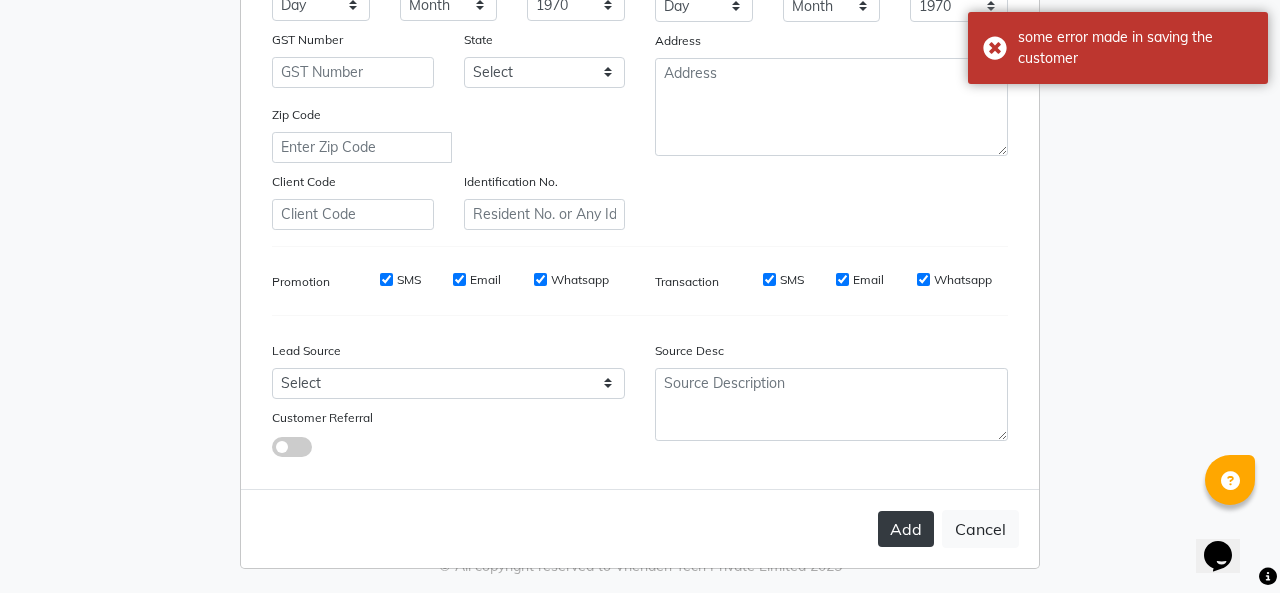 click on "Add" at bounding box center [906, 529] 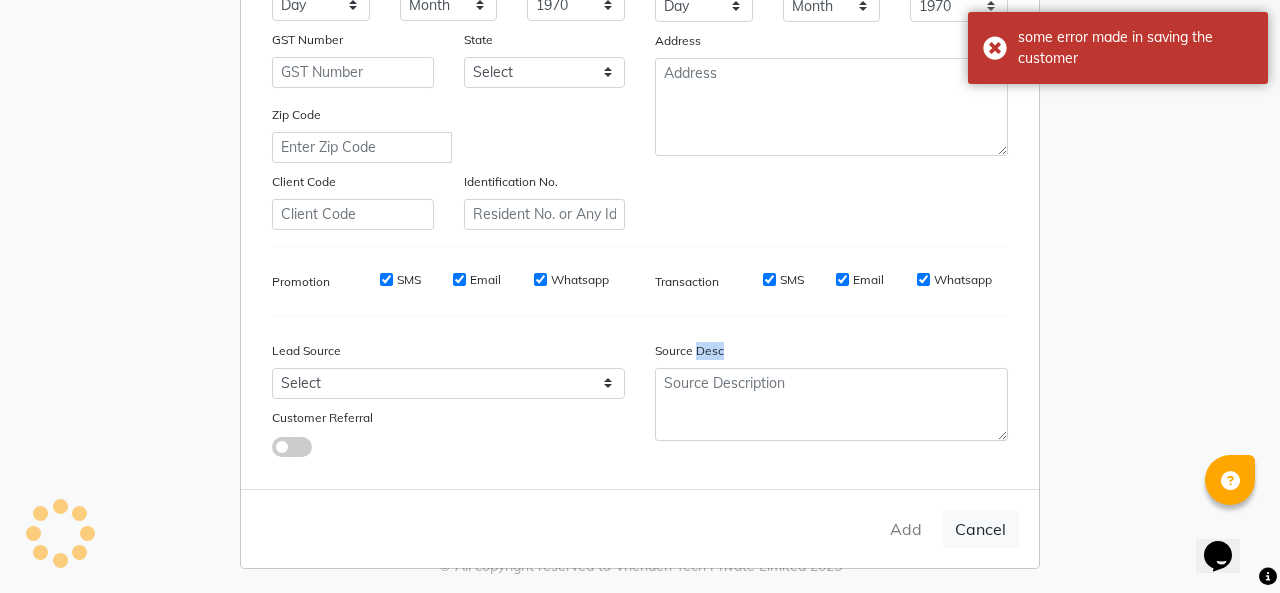 click on "Add   Cancel" at bounding box center [640, 528] 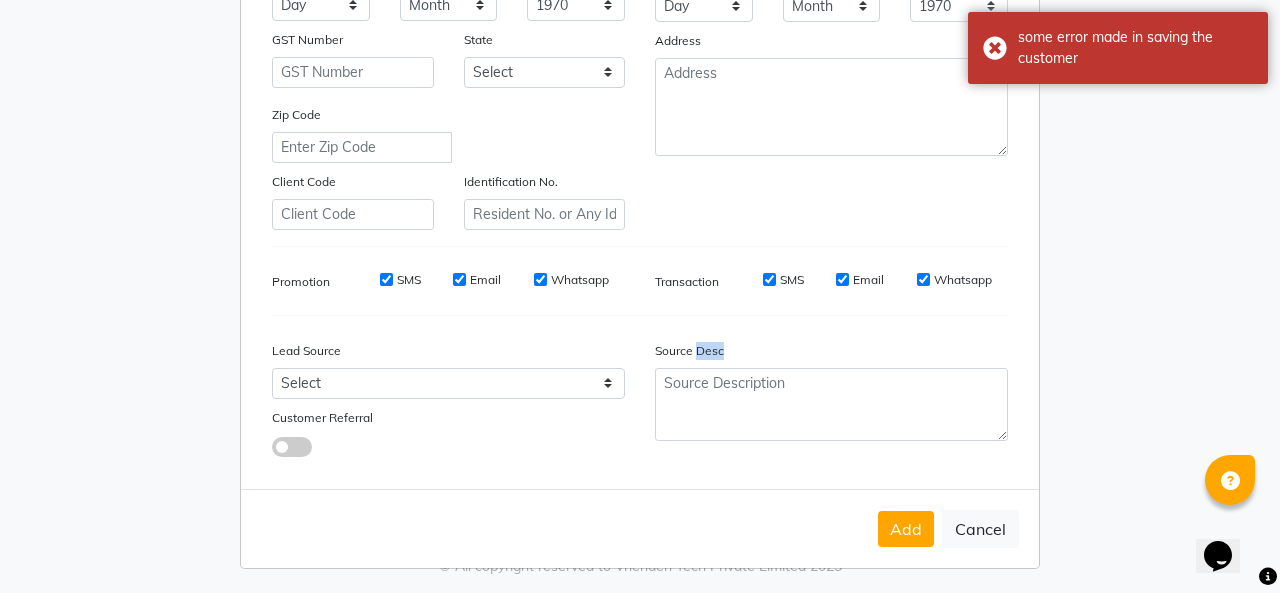 click on "Add" at bounding box center (906, 529) 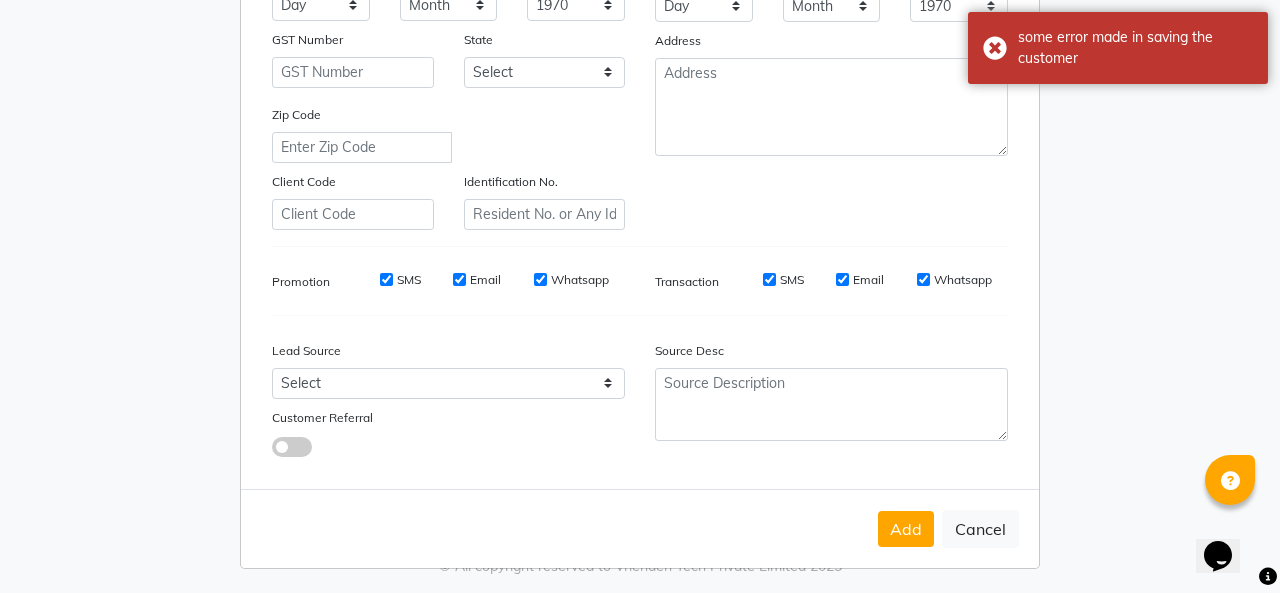 click on "Add   Cancel" at bounding box center [640, 528] 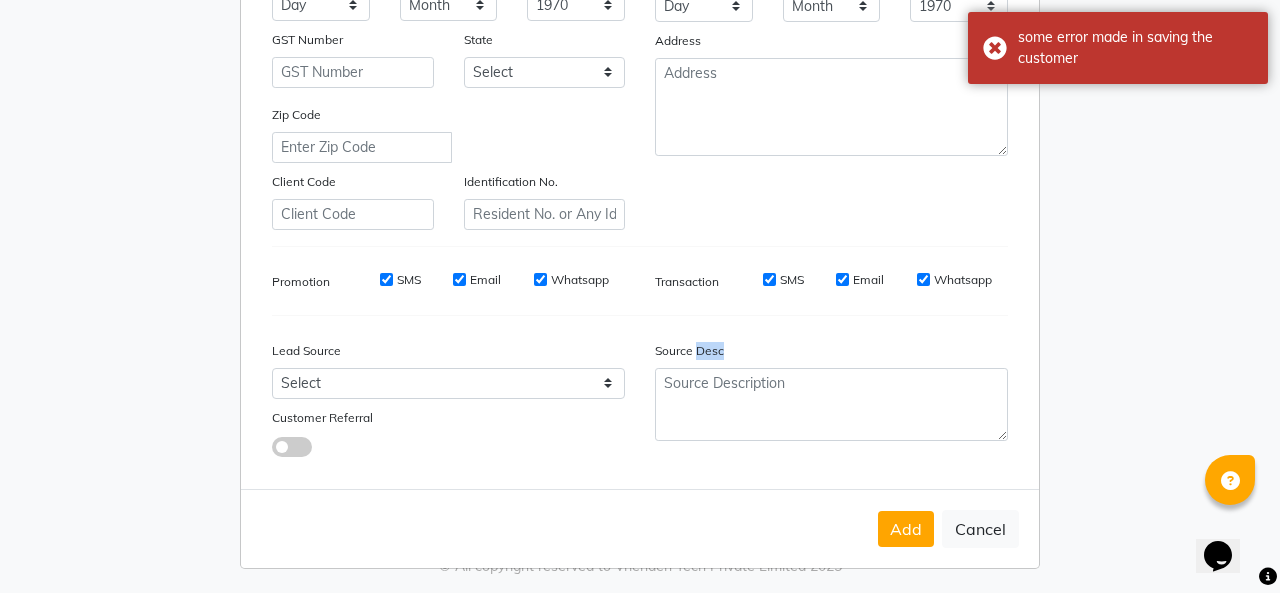 click on "Add   Cancel" at bounding box center [640, 528] 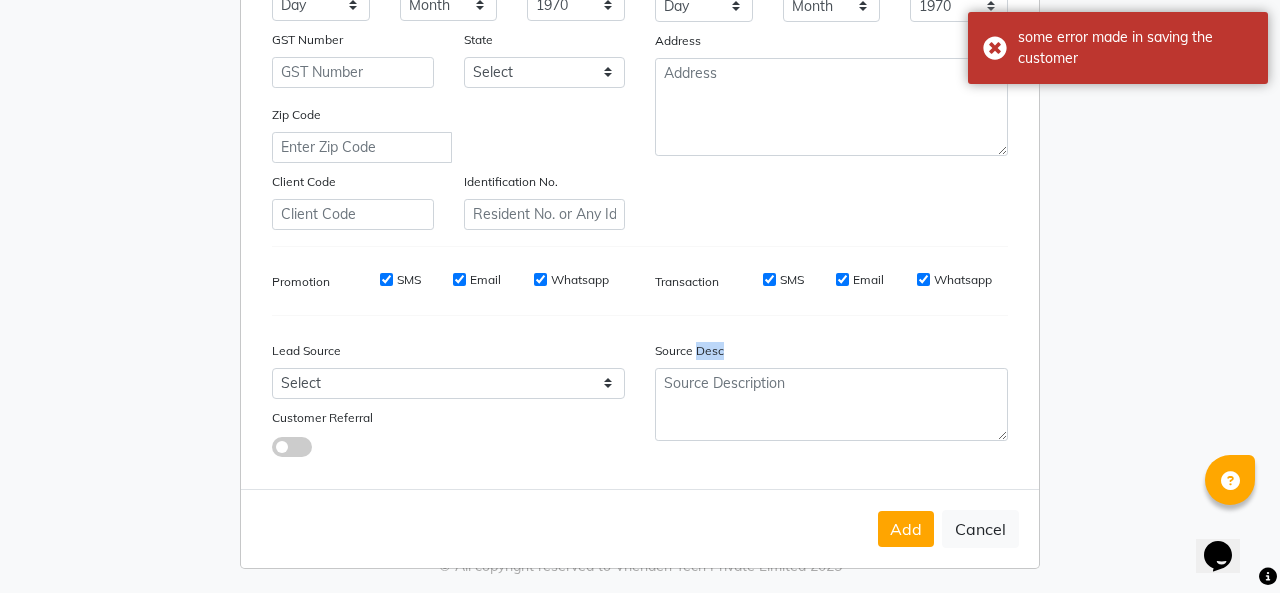 click on "Add" at bounding box center (906, 529) 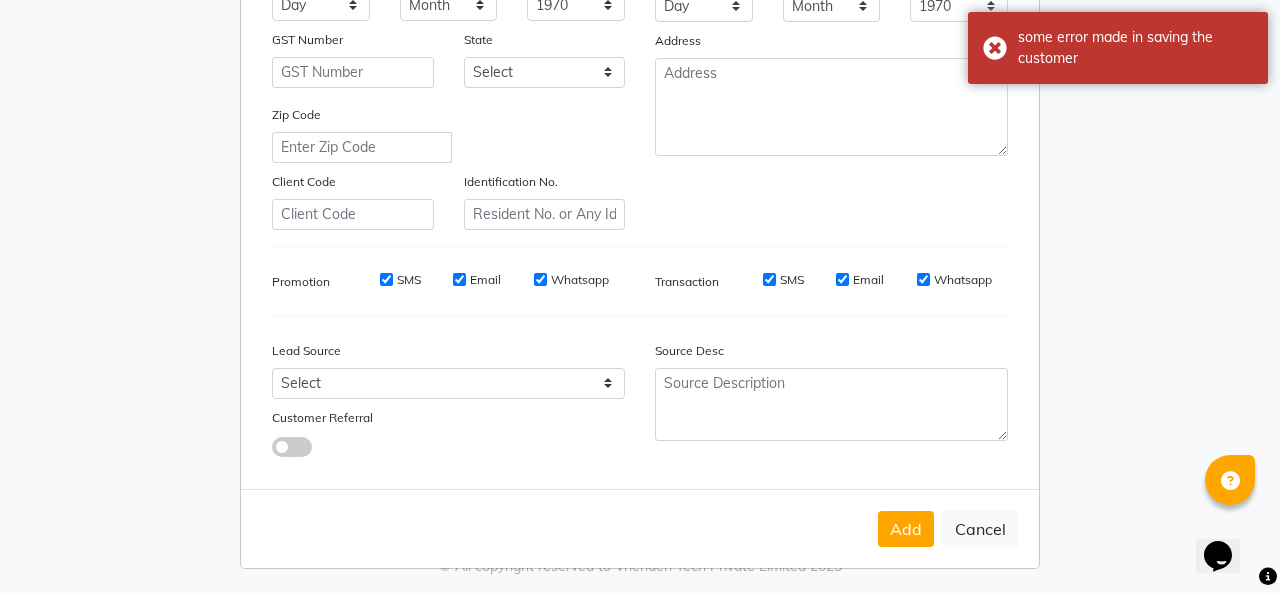 click on "Add Client Generate Dummy Number Name [FIRST] Email DOB Day 01 02 03 04 05 06 07 08 09 10 11 12 13 14 15 16 17 18 19 20 21 22 23 24 25 26 27 28 29 30 31 Month January February March April May June July August September October November December 1940 1941 1942 1943 1944 1945 1946 1947 1948 1949 1950 1951 1952 1953 1954 1955 1956 1957 1958 1959 1960 1961 1962 1963 1964 1965 1966 1967 1968 1969 1970 1971 1972 1973 1974 1975 1976 1977 1978 1979 1980 1981 1982 1983 1984 1985 1986 1987 1988 1989 1990 1991 1992 1993 1994 1995 1996 1997 1998 1999 2000 2001 2002 2003 2004 2005 2006 2007 2008 2009 2010 2011 2012 2013 2014 2015 2016 2017 2018 2019 2020 2021 2022 2023 2024 GST Number State Select Zip Code Client Code Identification No. Mobile Country Code × 91 [PHONE] Gender Select Male Female Other Prefer Not To Say Anniversary Day 01 02 03 04 05 06 07 08 09 10 11 12 13 14 15 16 17 18 19 20 21 22 23 24 25 26 27 28 29 30 31 Month January February March April May June July August September October November December SMS" at bounding box center (640, 296) 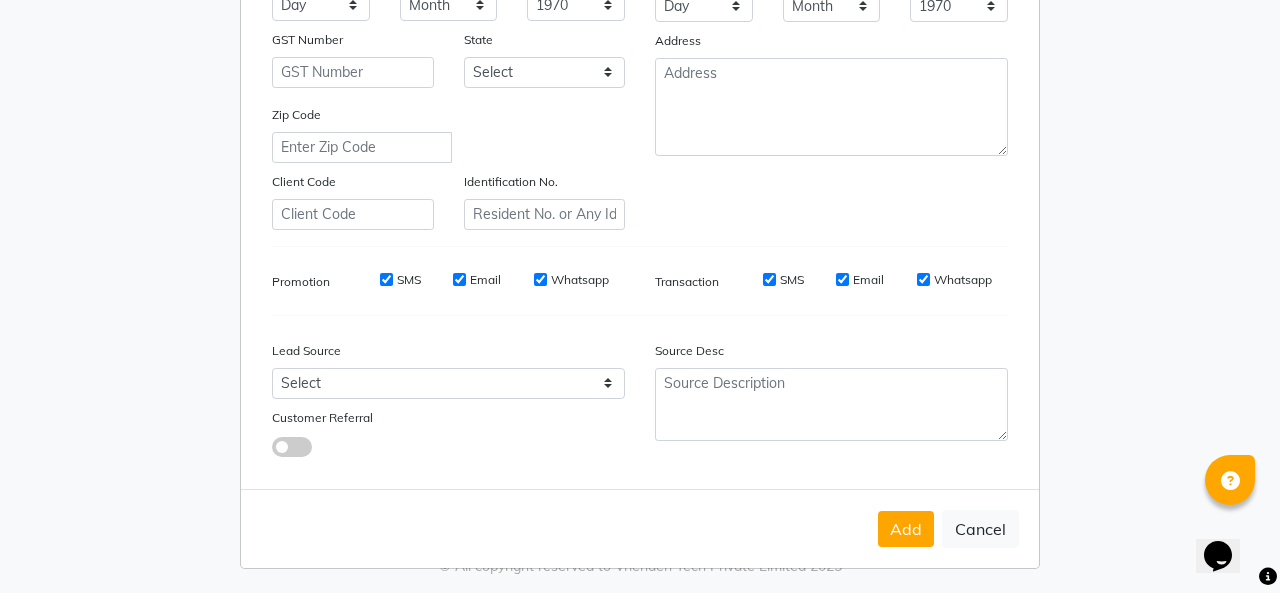 click on "Add   Cancel" at bounding box center (640, 528) 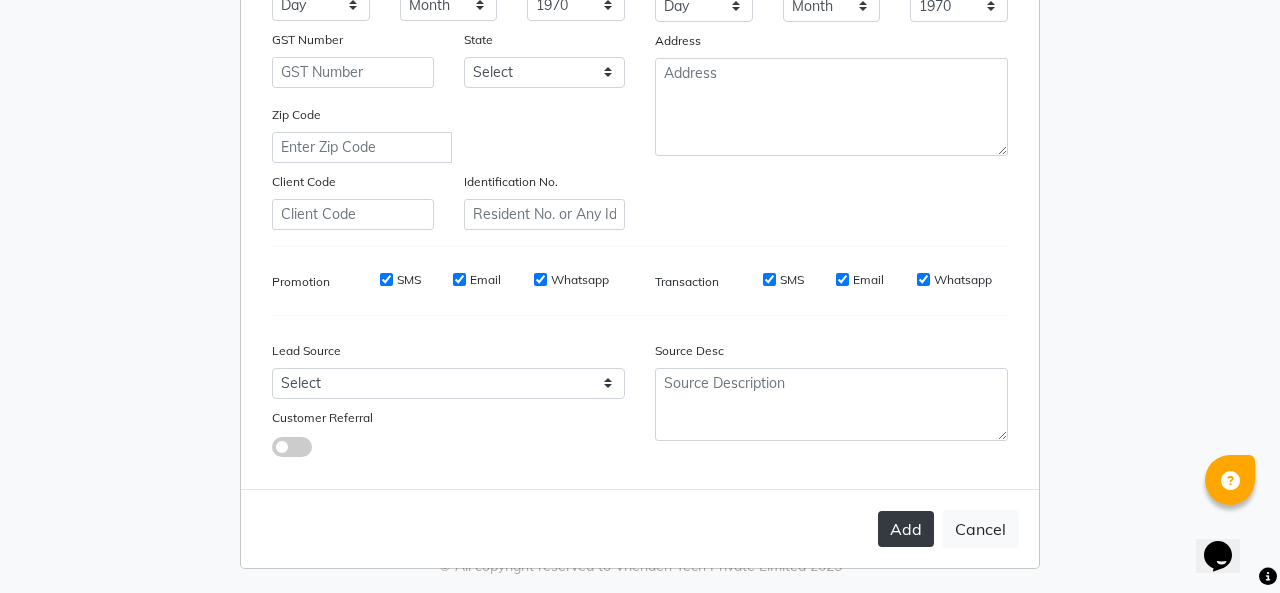 click on "Add" at bounding box center (906, 529) 